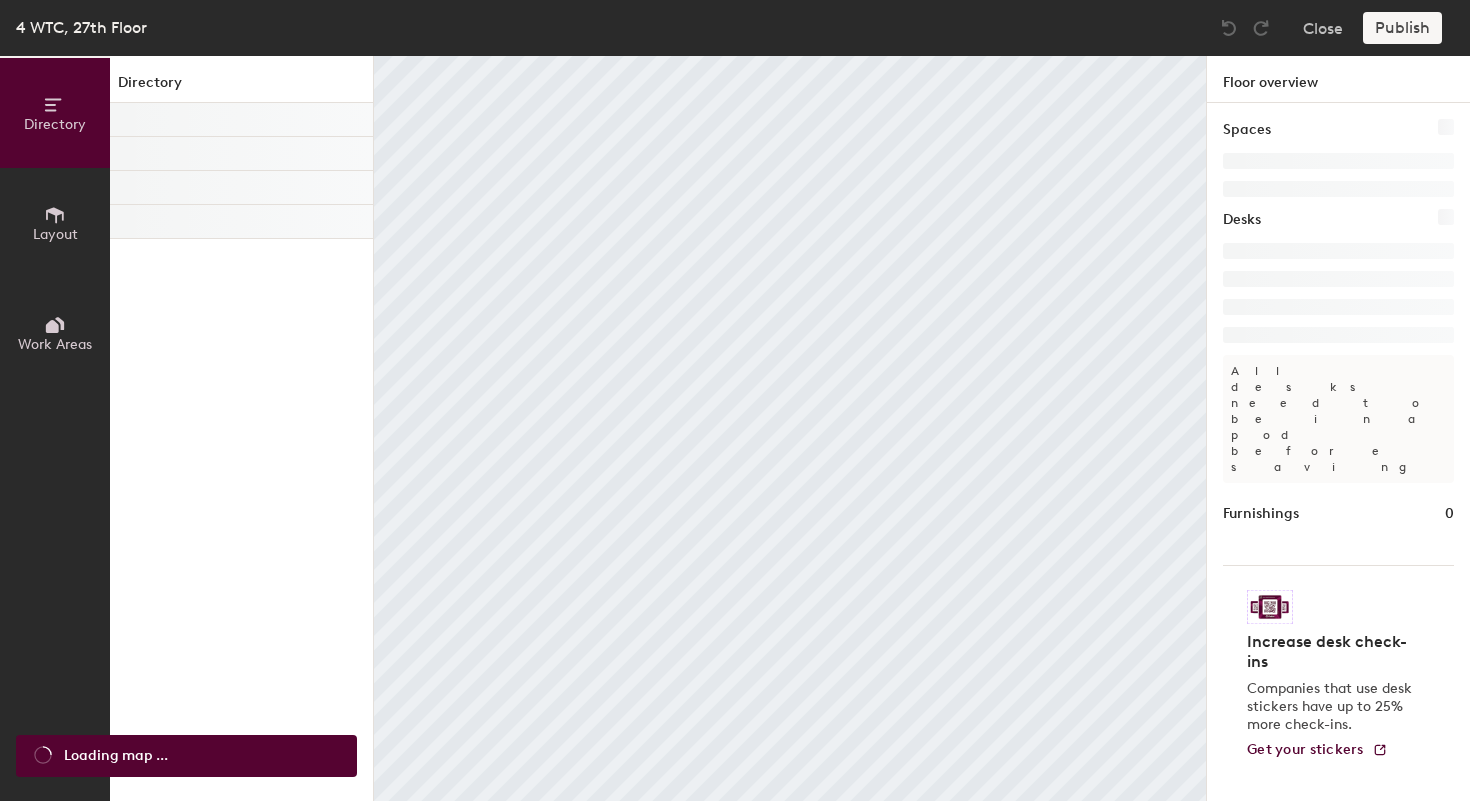 scroll, scrollTop: 0, scrollLeft: 0, axis: both 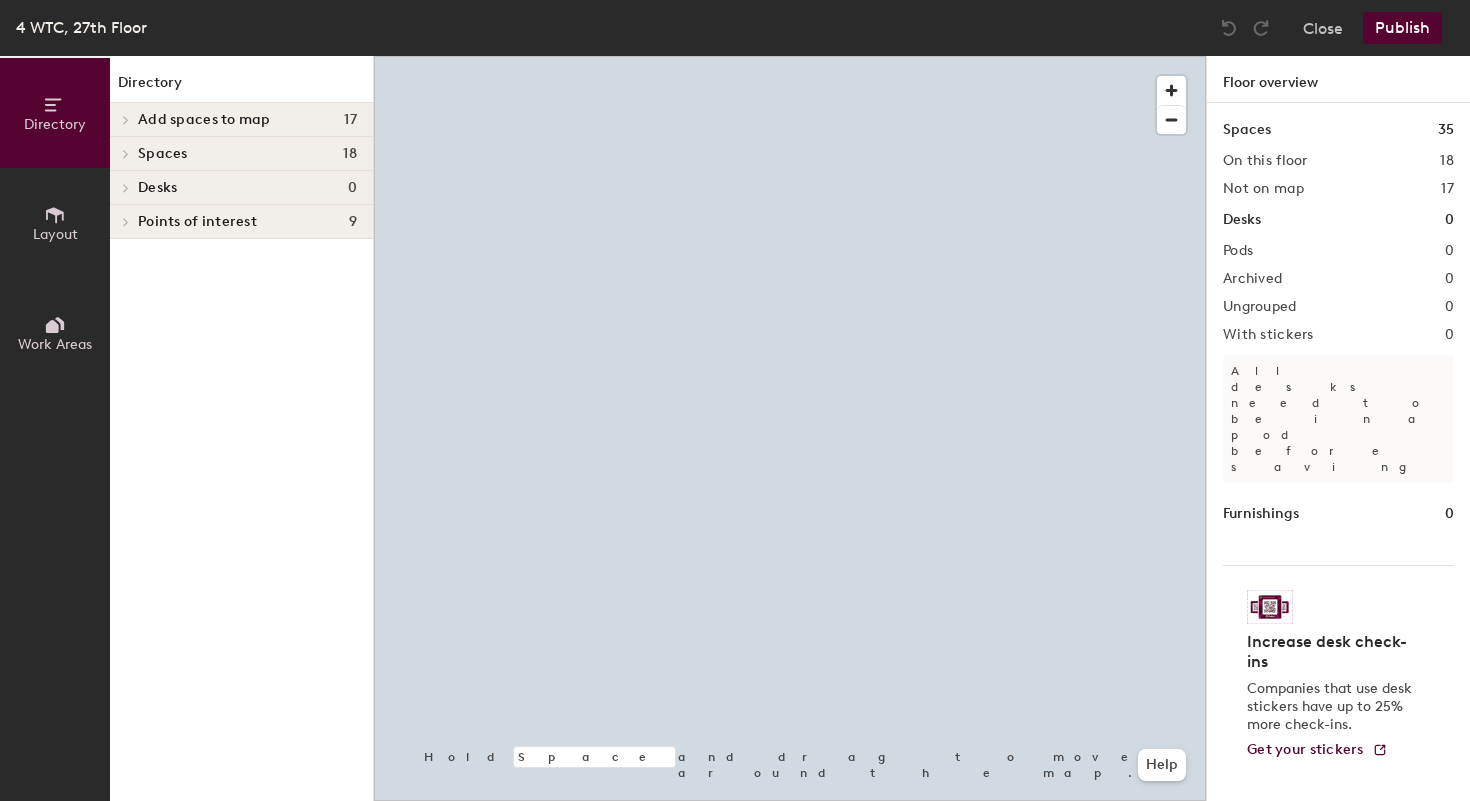 click on "Layout" 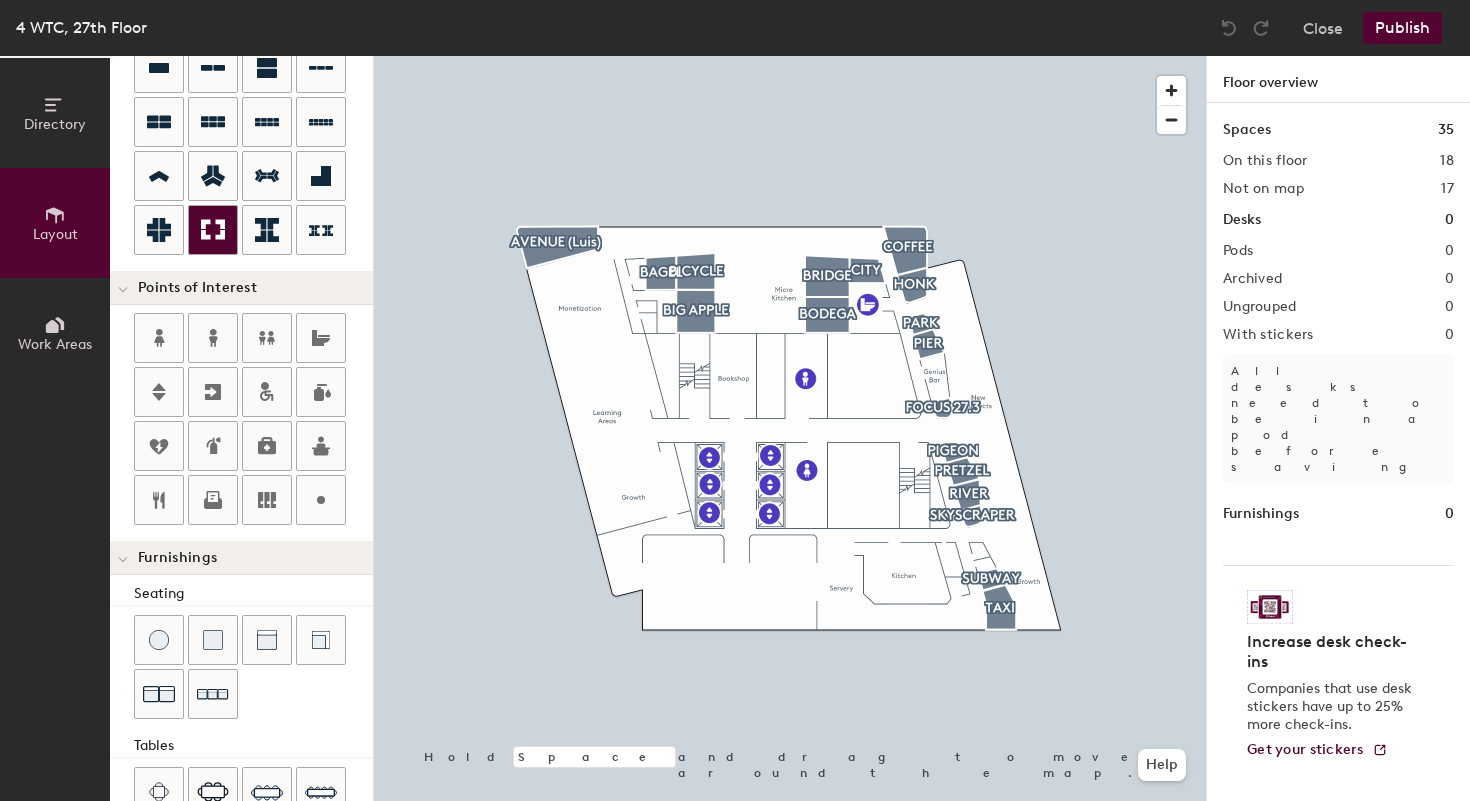 scroll, scrollTop: 220, scrollLeft: 0, axis: vertical 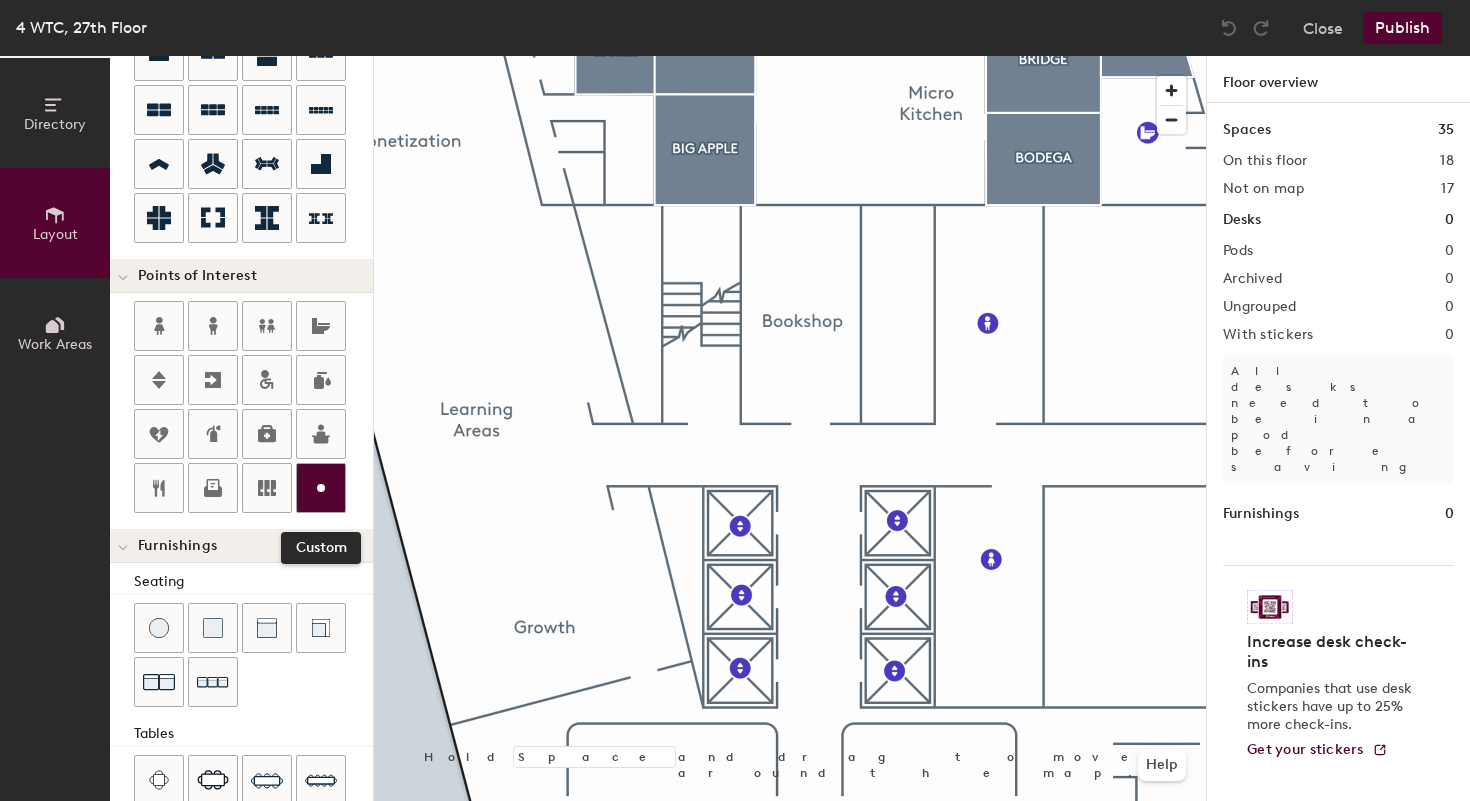 click 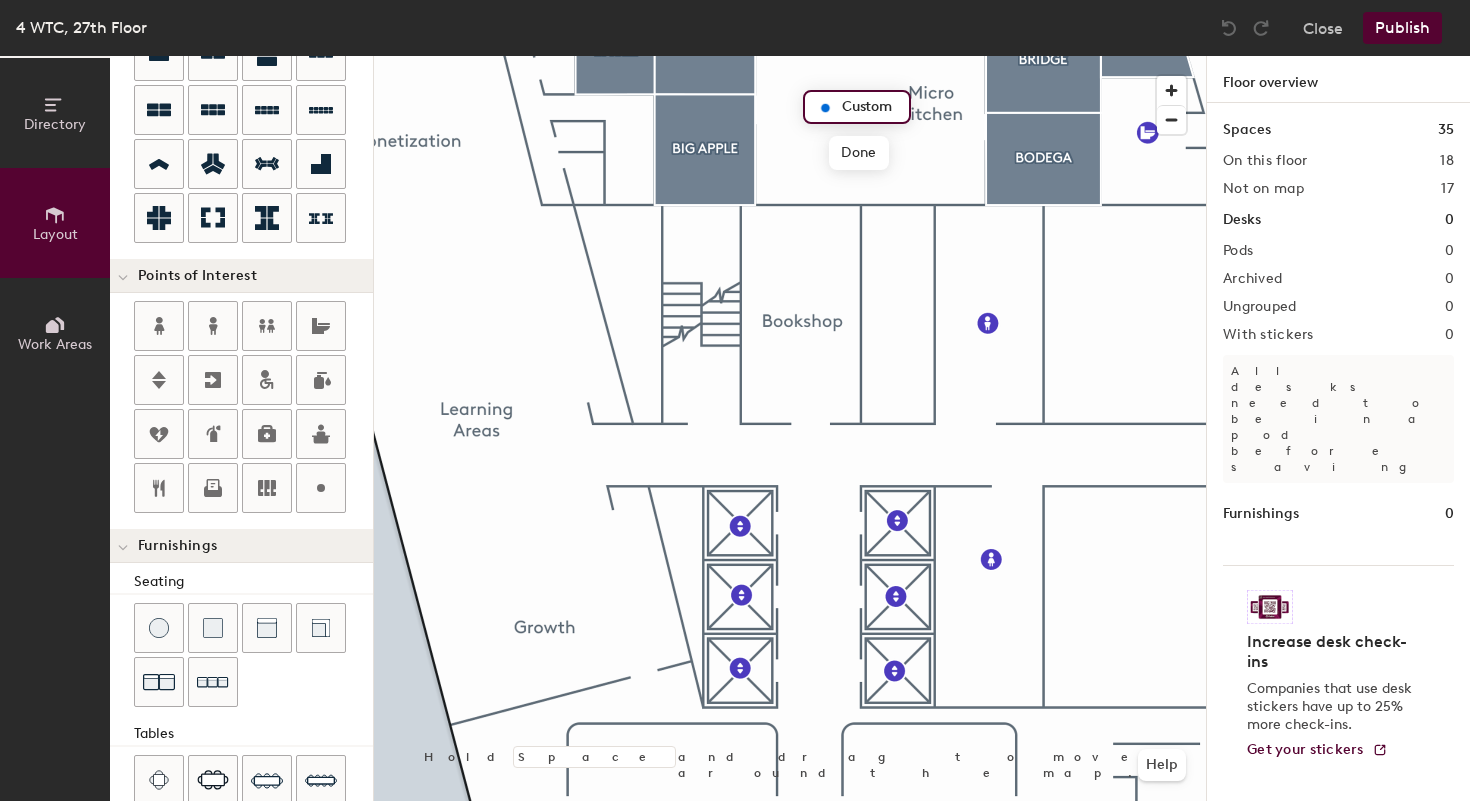 type on "20" 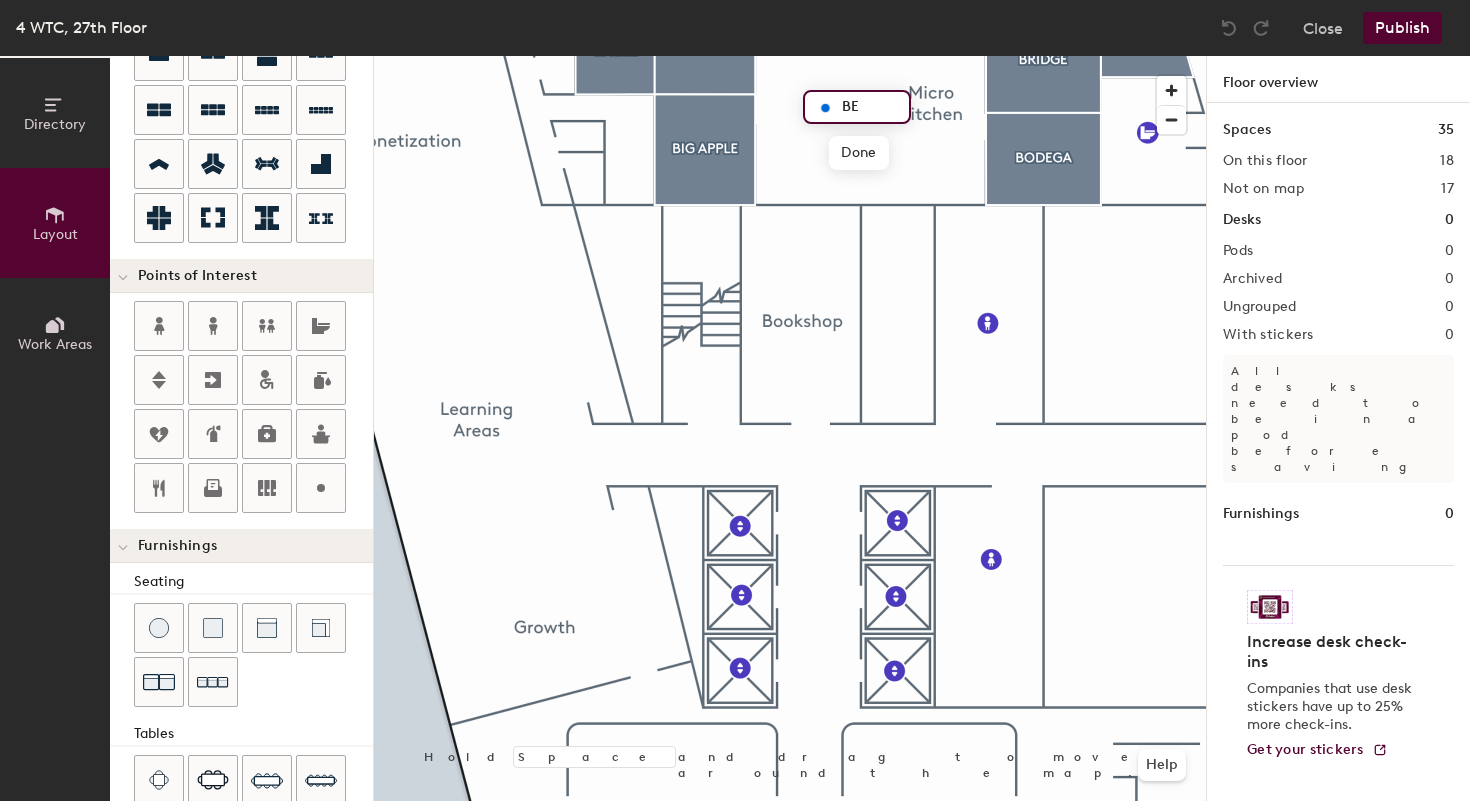 type on "B" 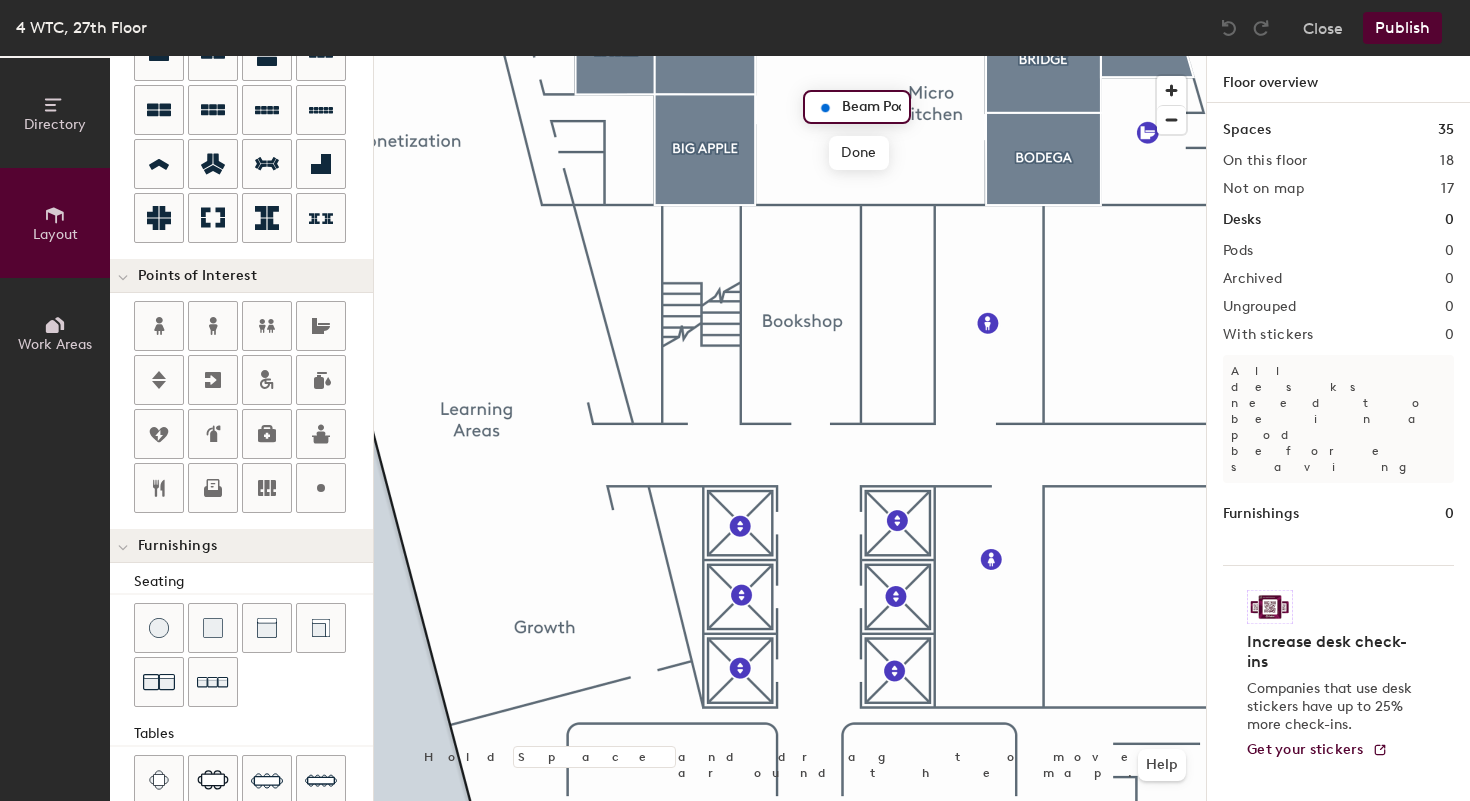 scroll, scrollTop: 0, scrollLeft: 5, axis: horizontal 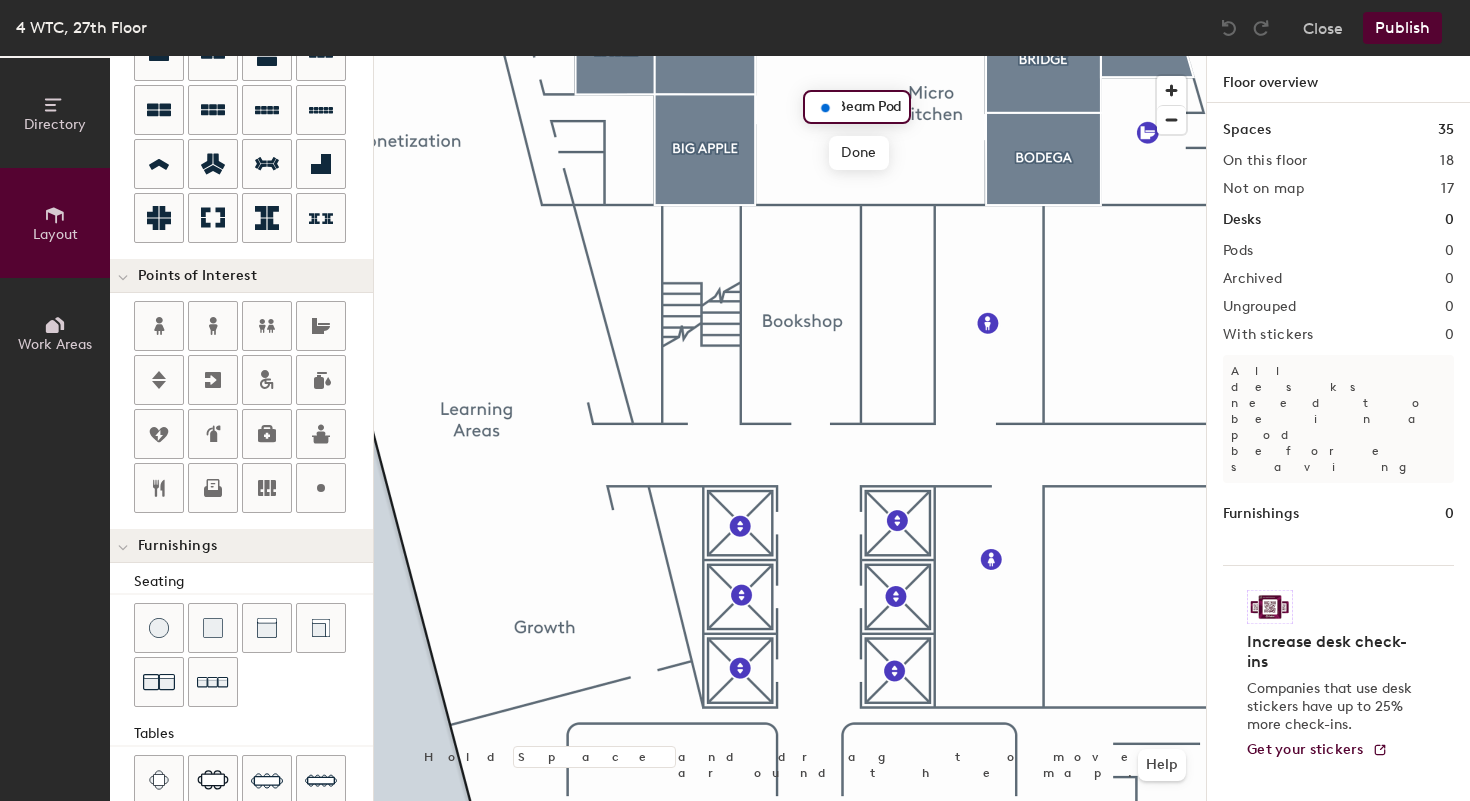 type on "Beam Pod" 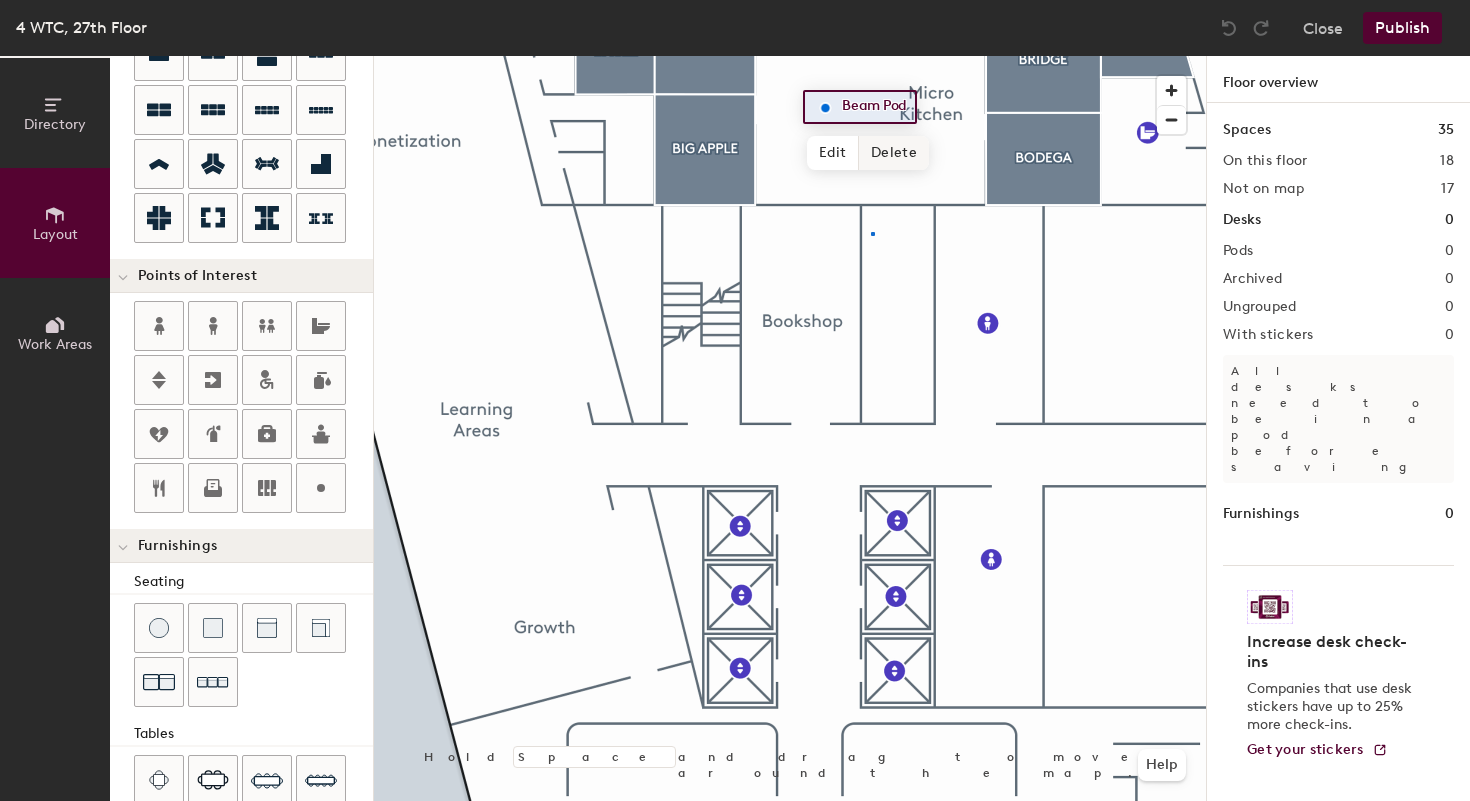 click 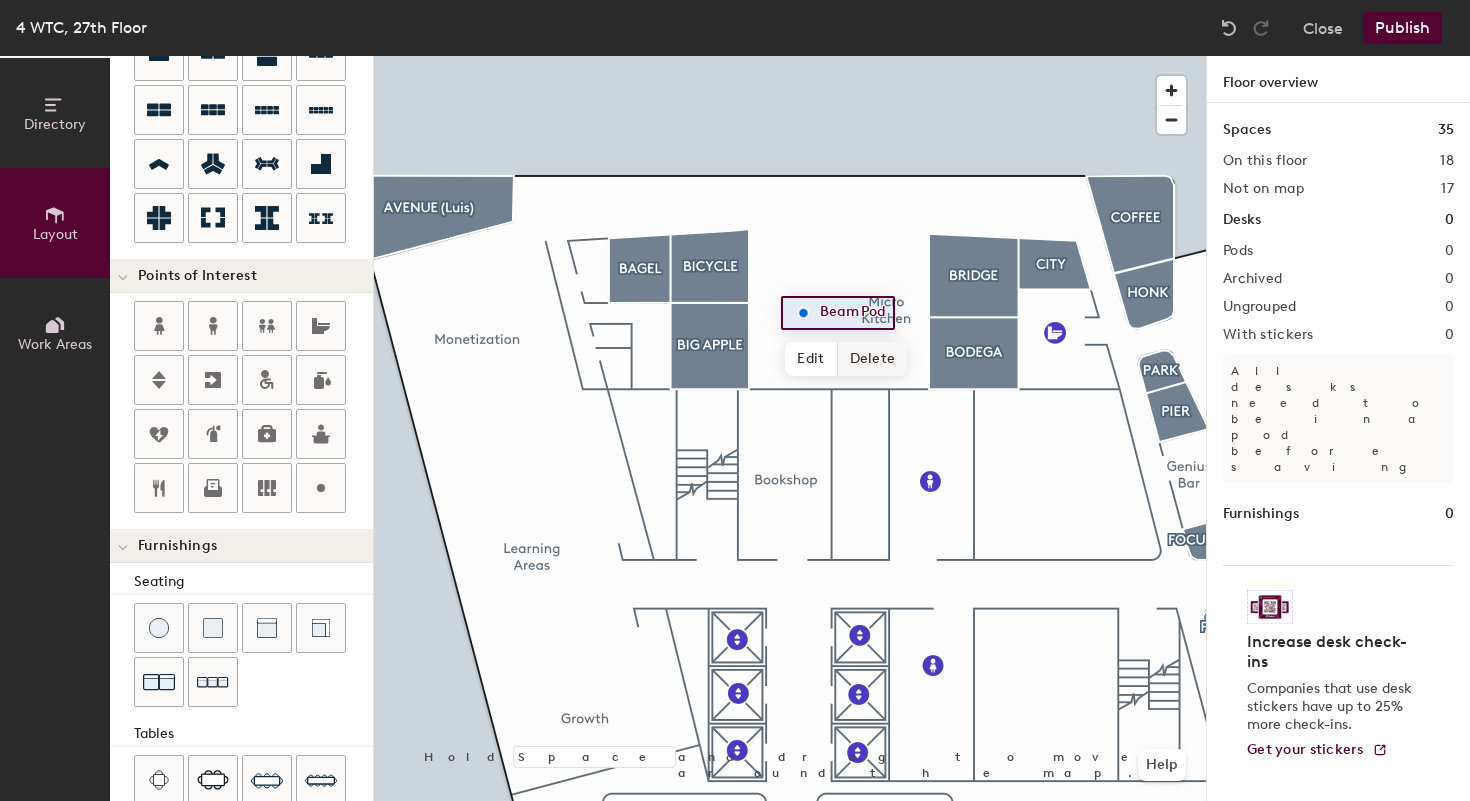 click 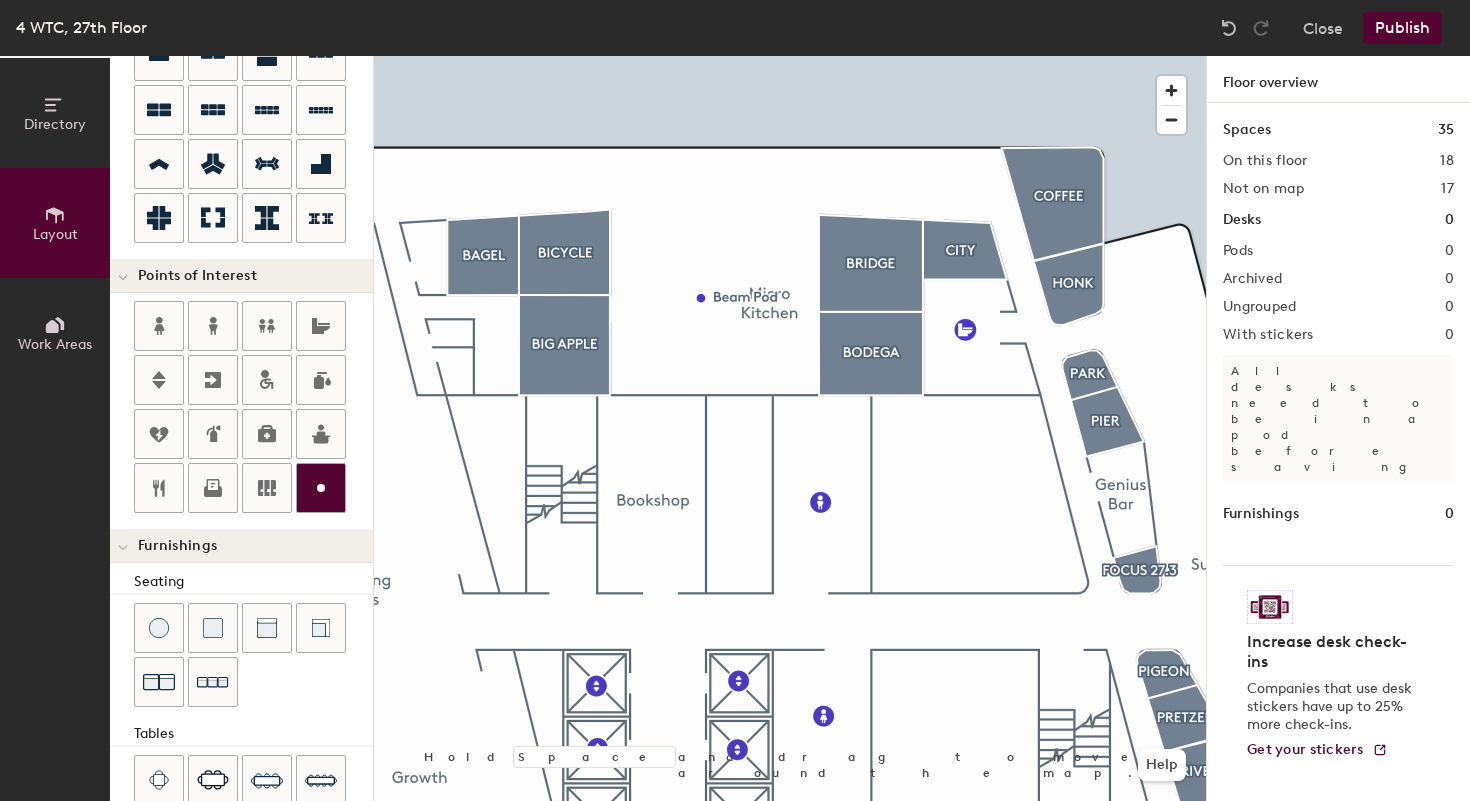click 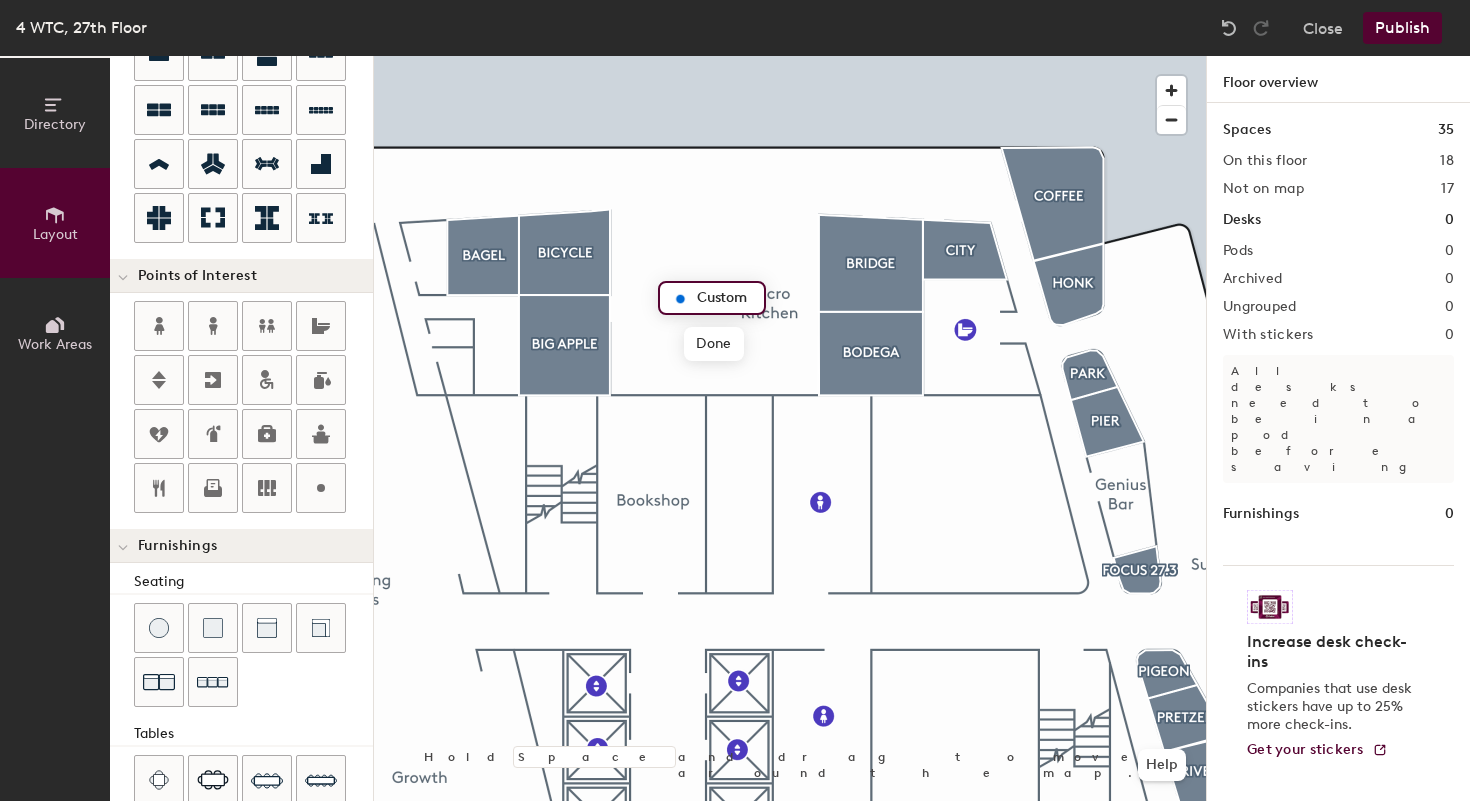 type on "20" 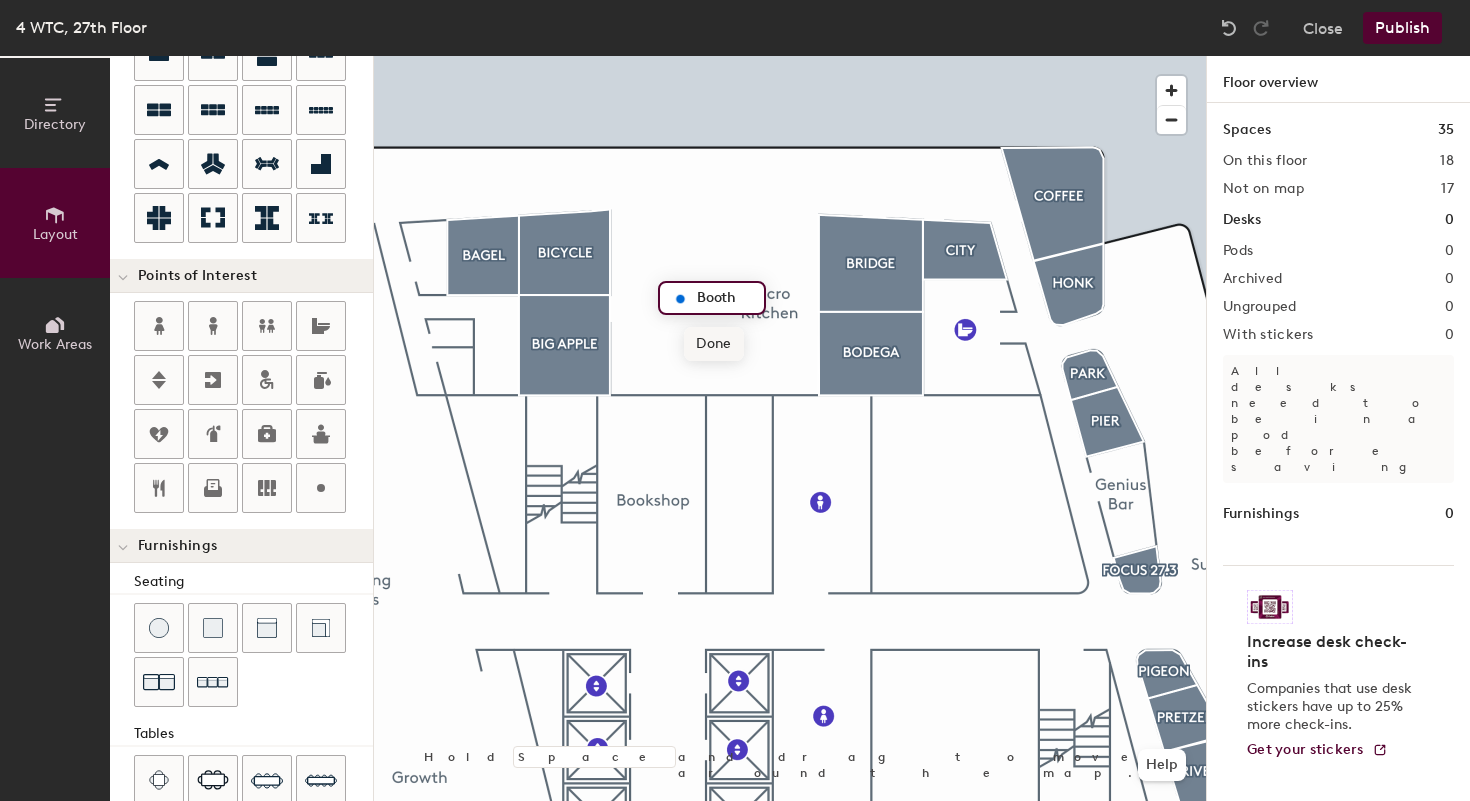 type on "Booth" 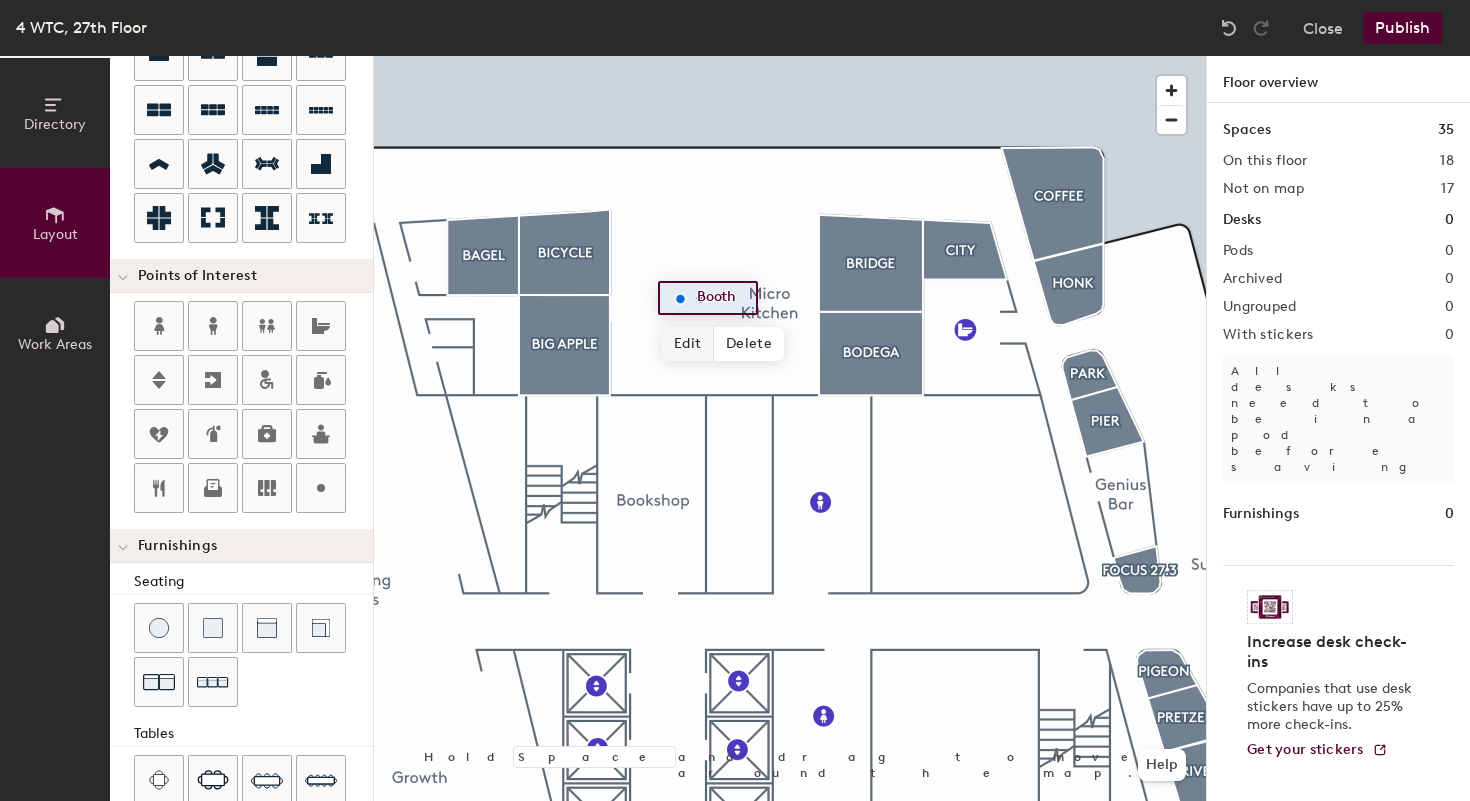 click 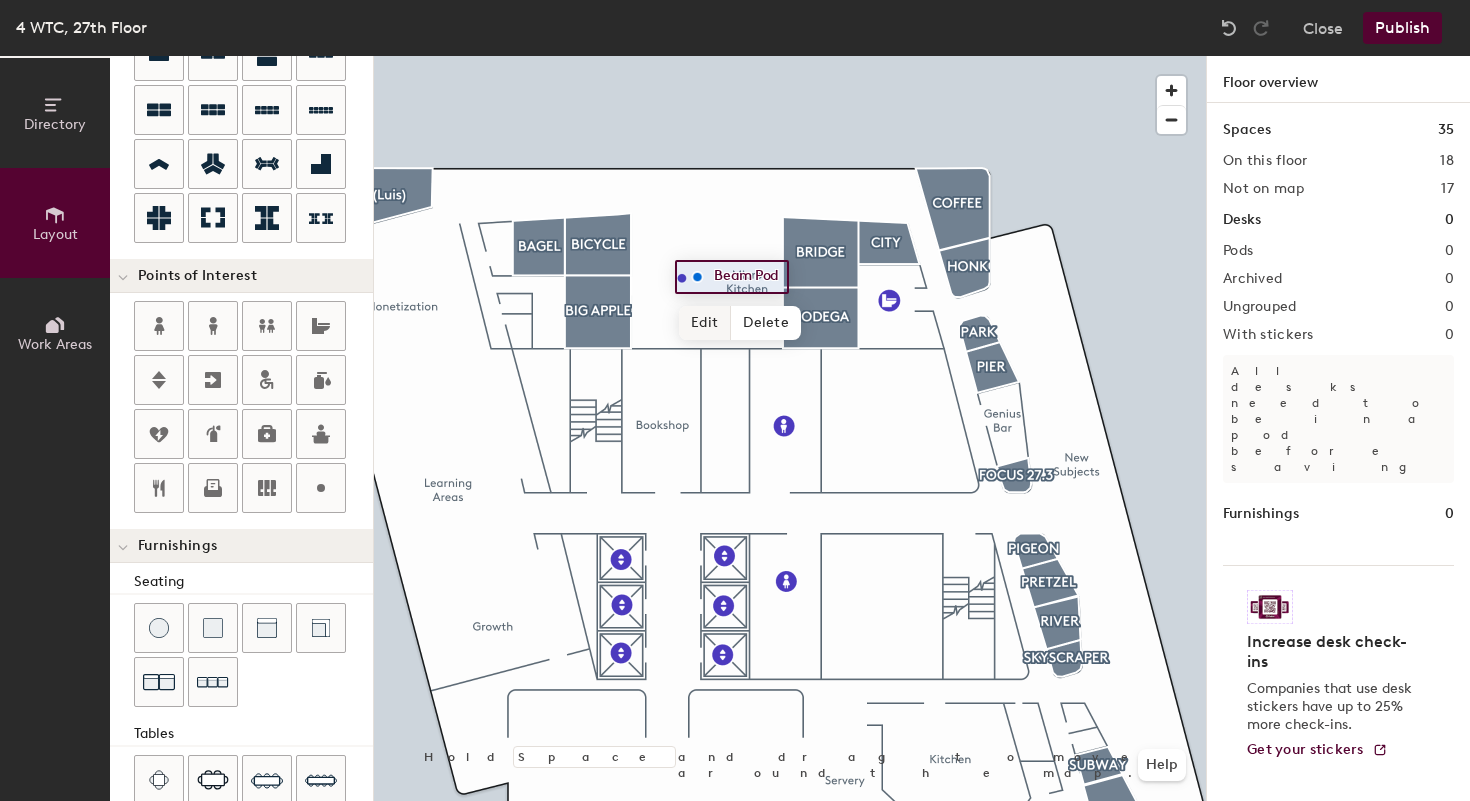 click 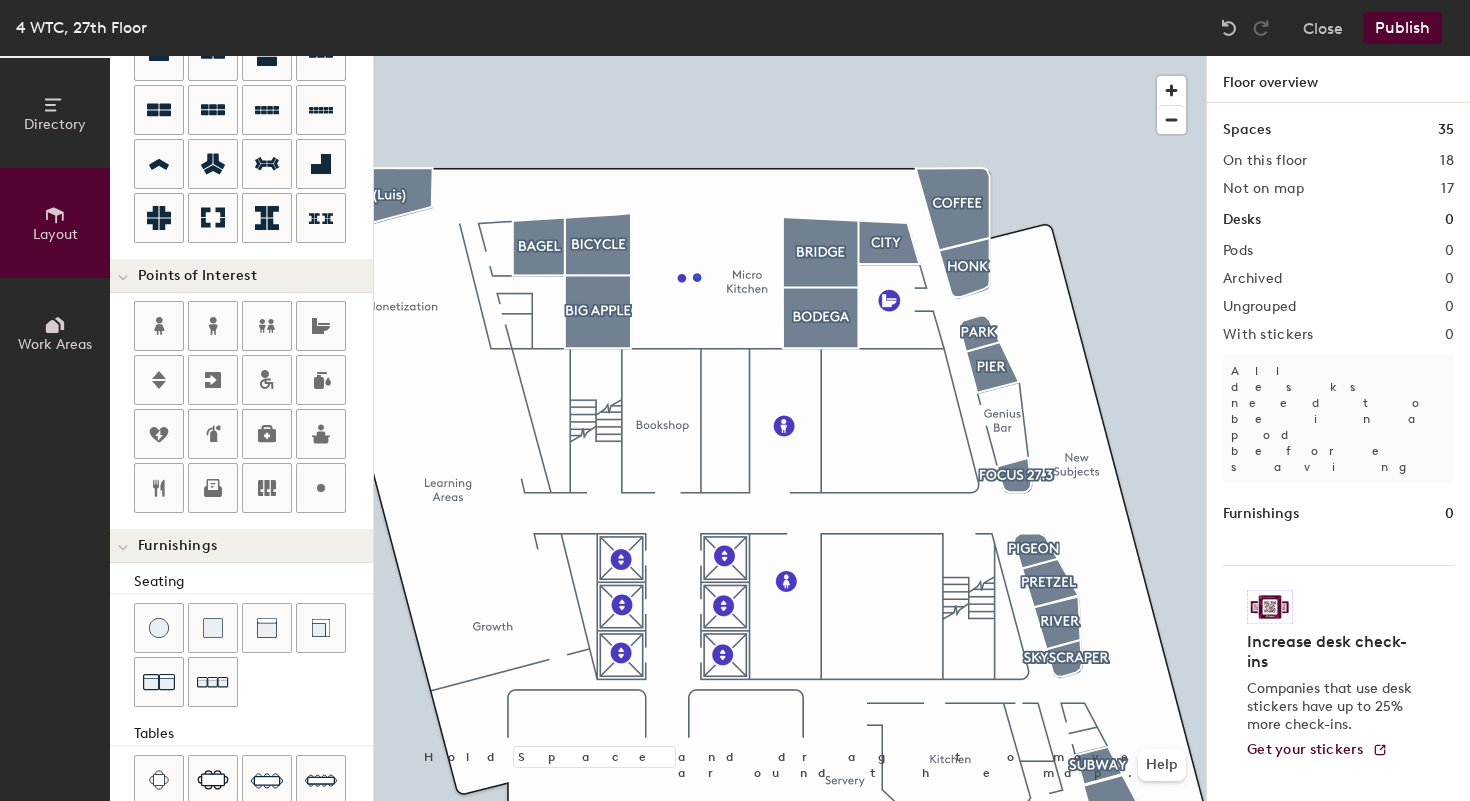 click 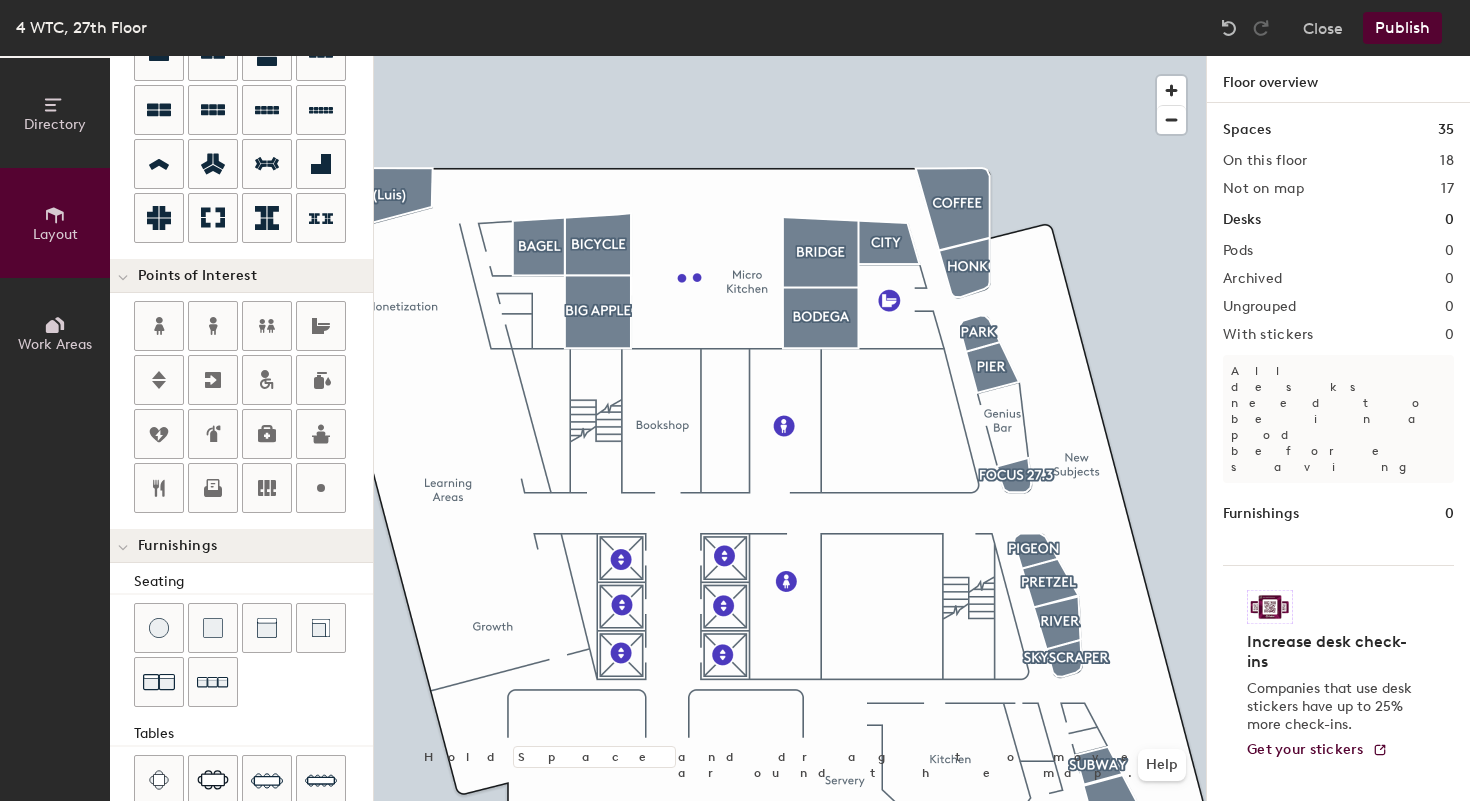 click 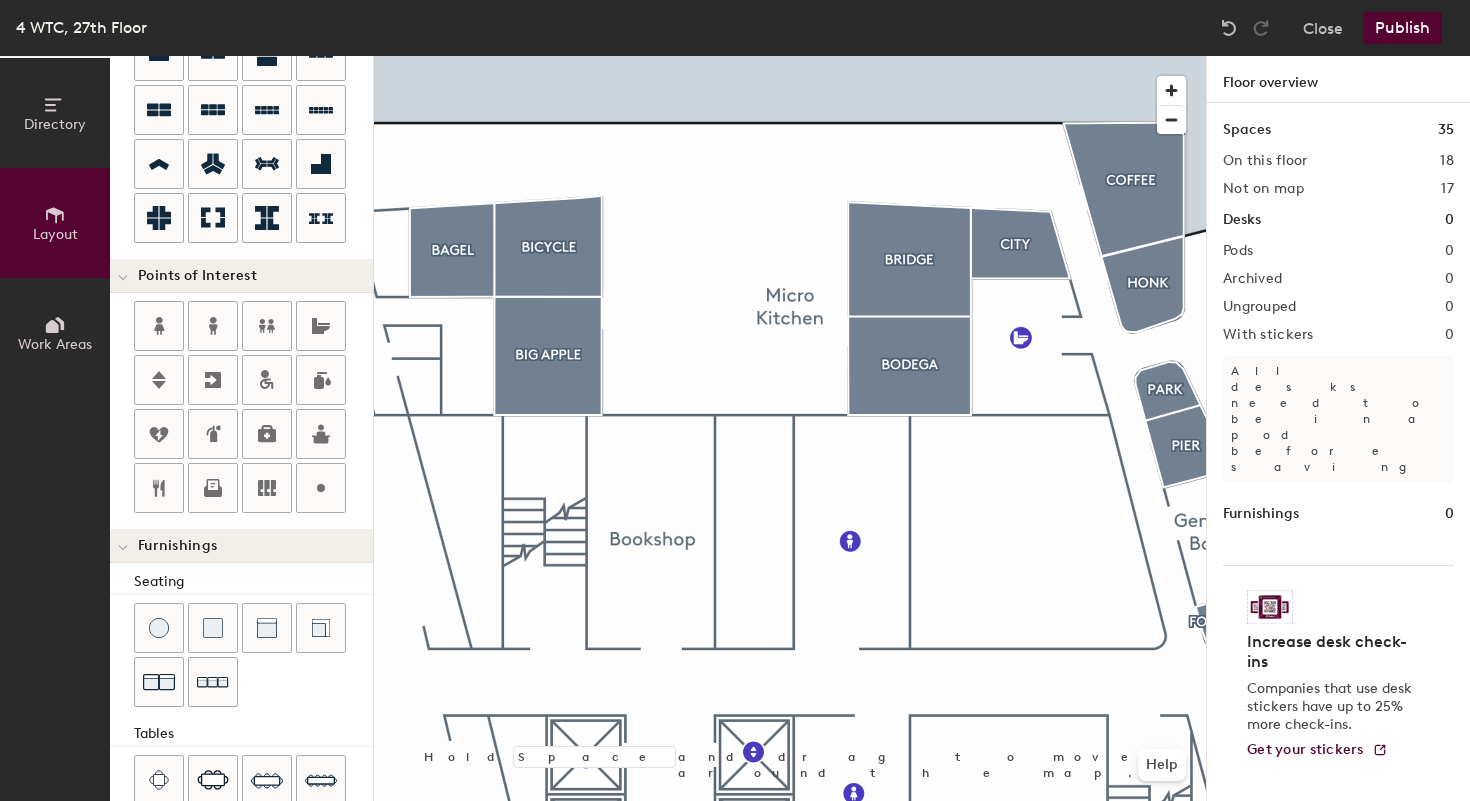 click 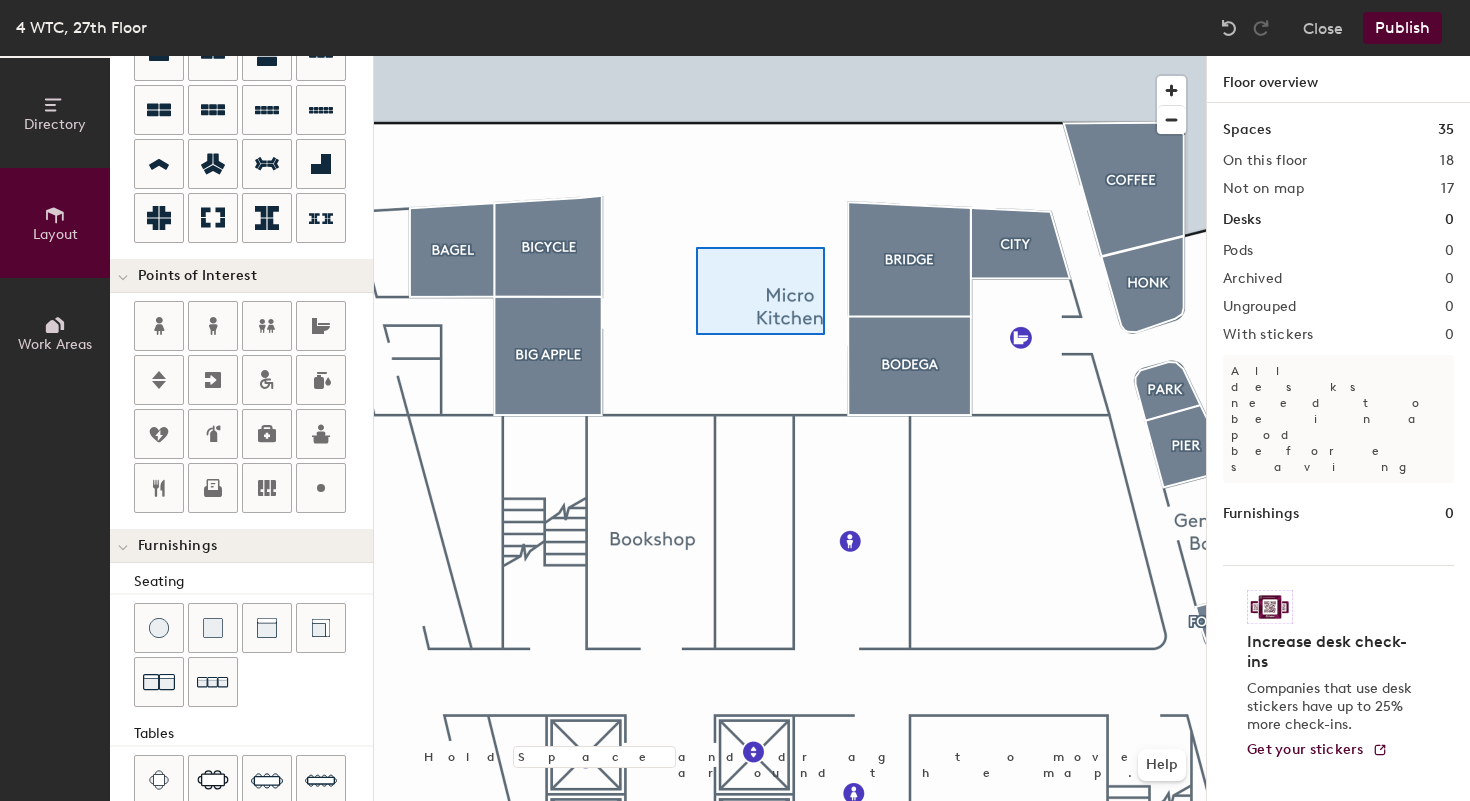 click 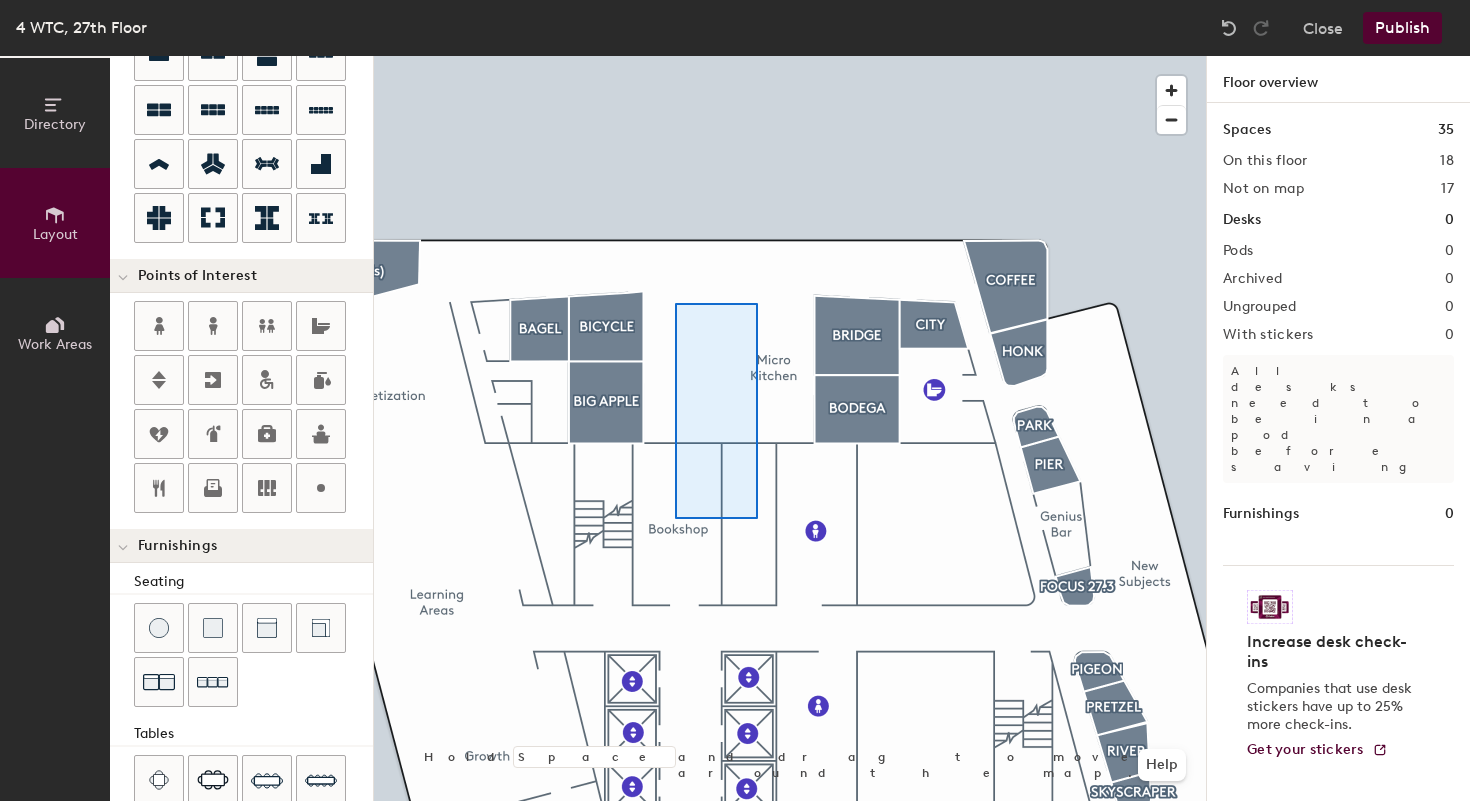click 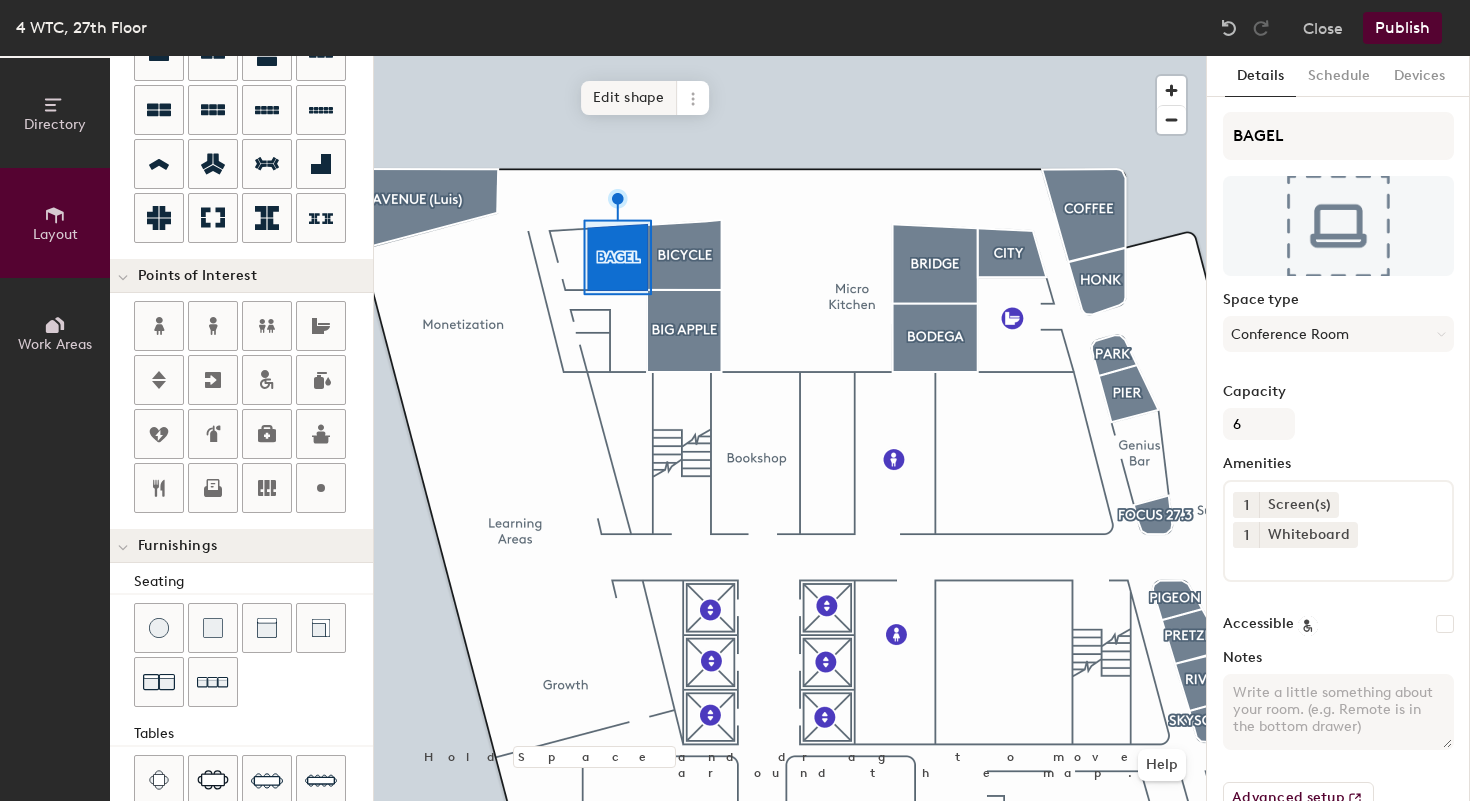 click on "Edit shape" 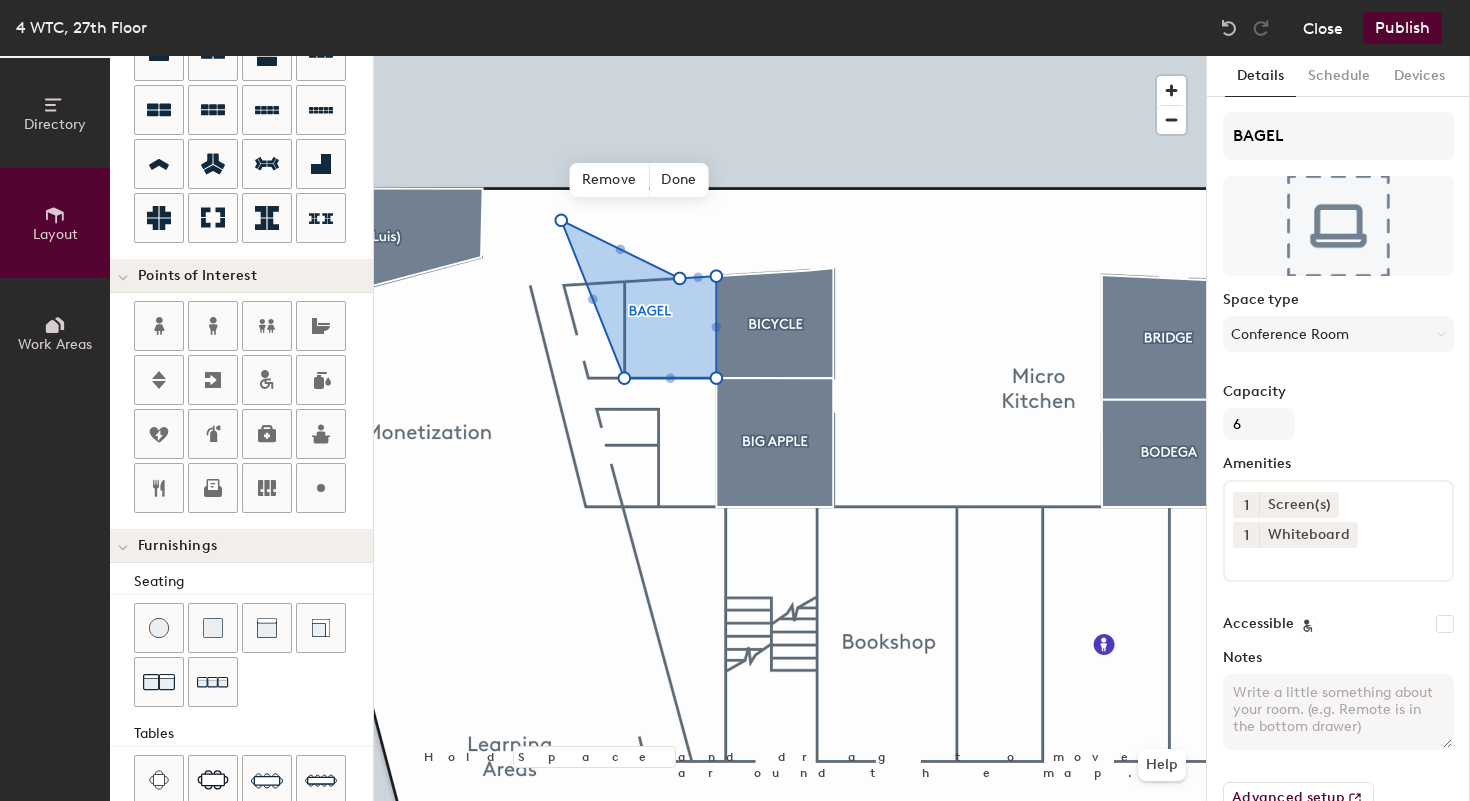 click on "Close" 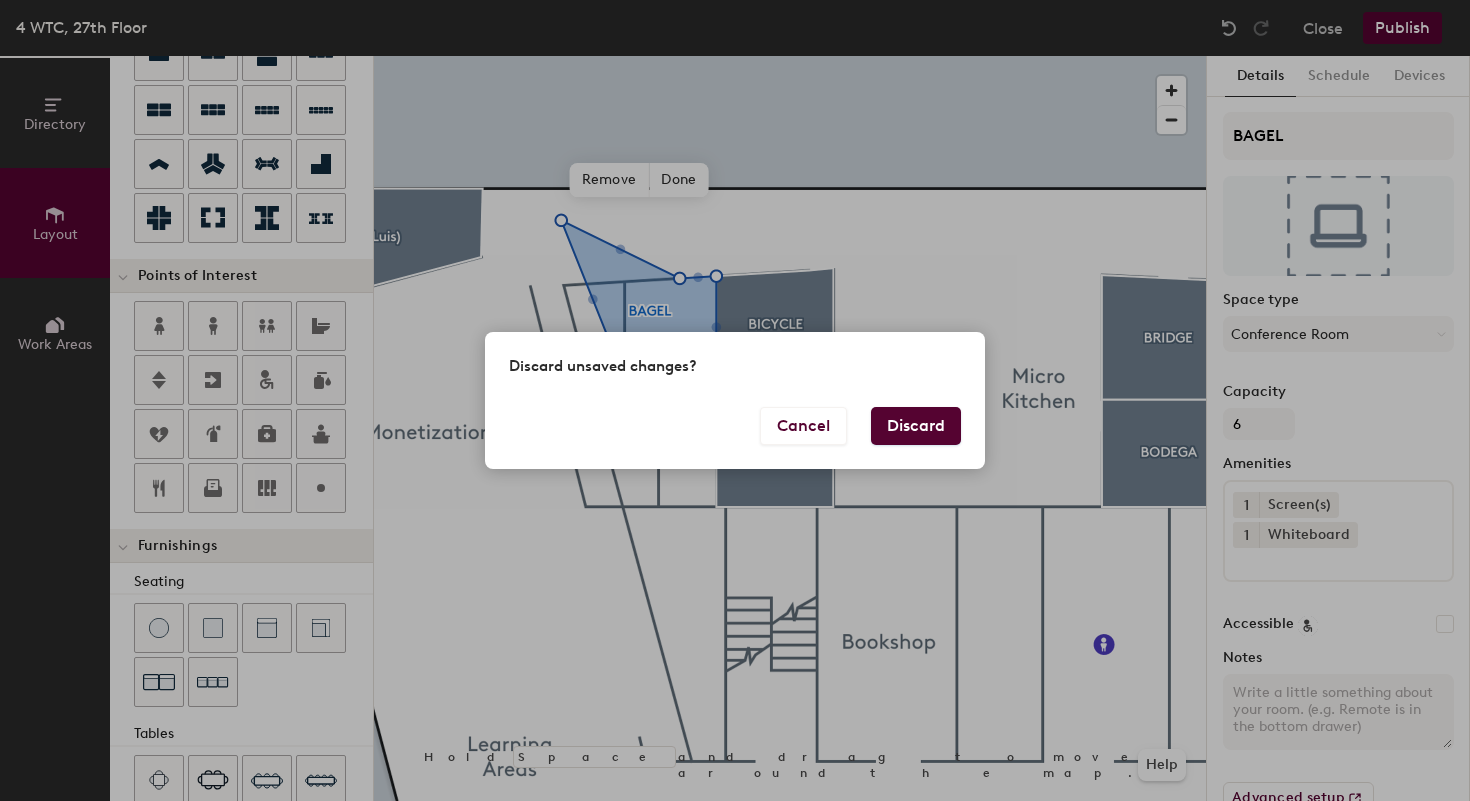 click on "Discard" at bounding box center [916, 426] 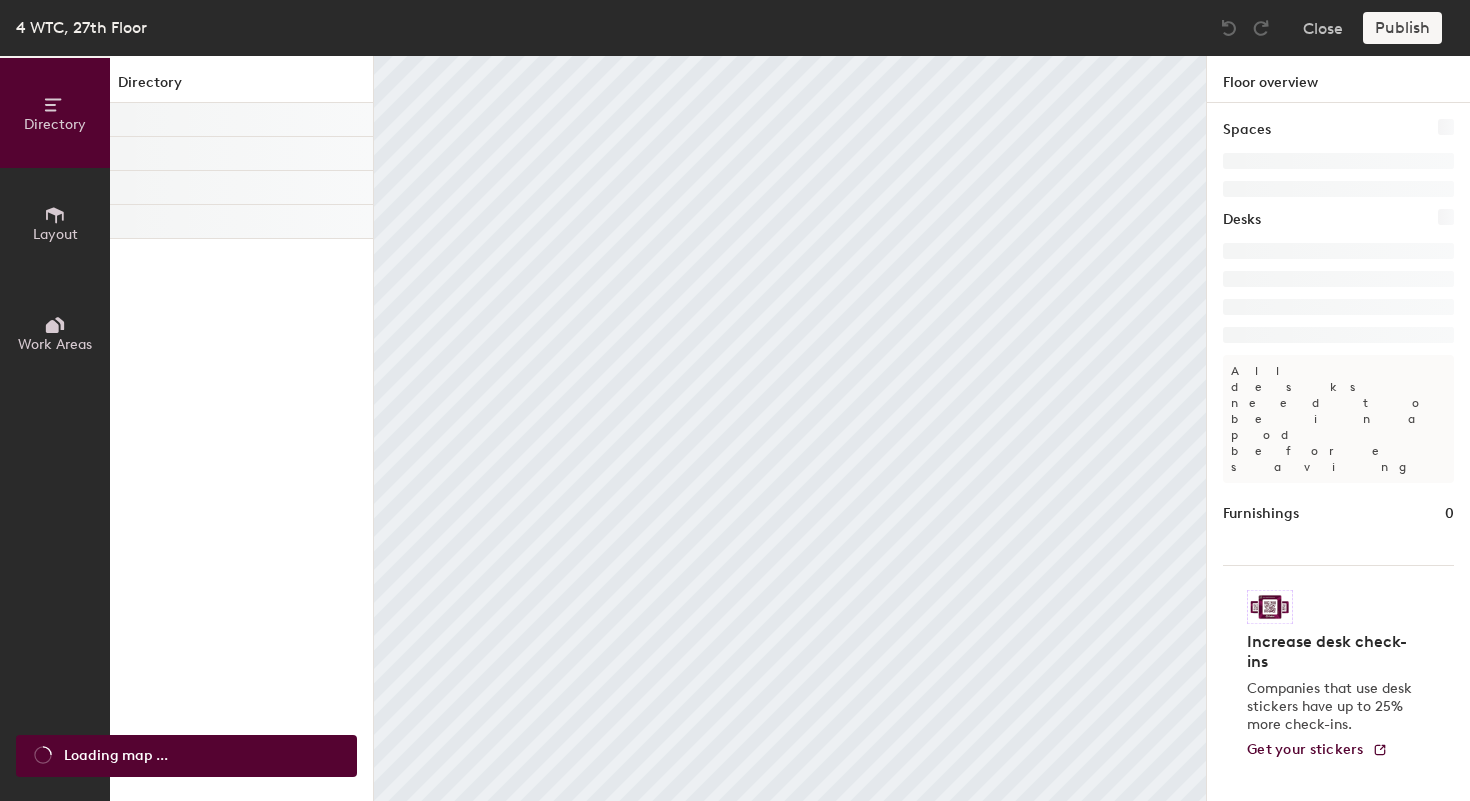 scroll, scrollTop: 0, scrollLeft: 0, axis: both 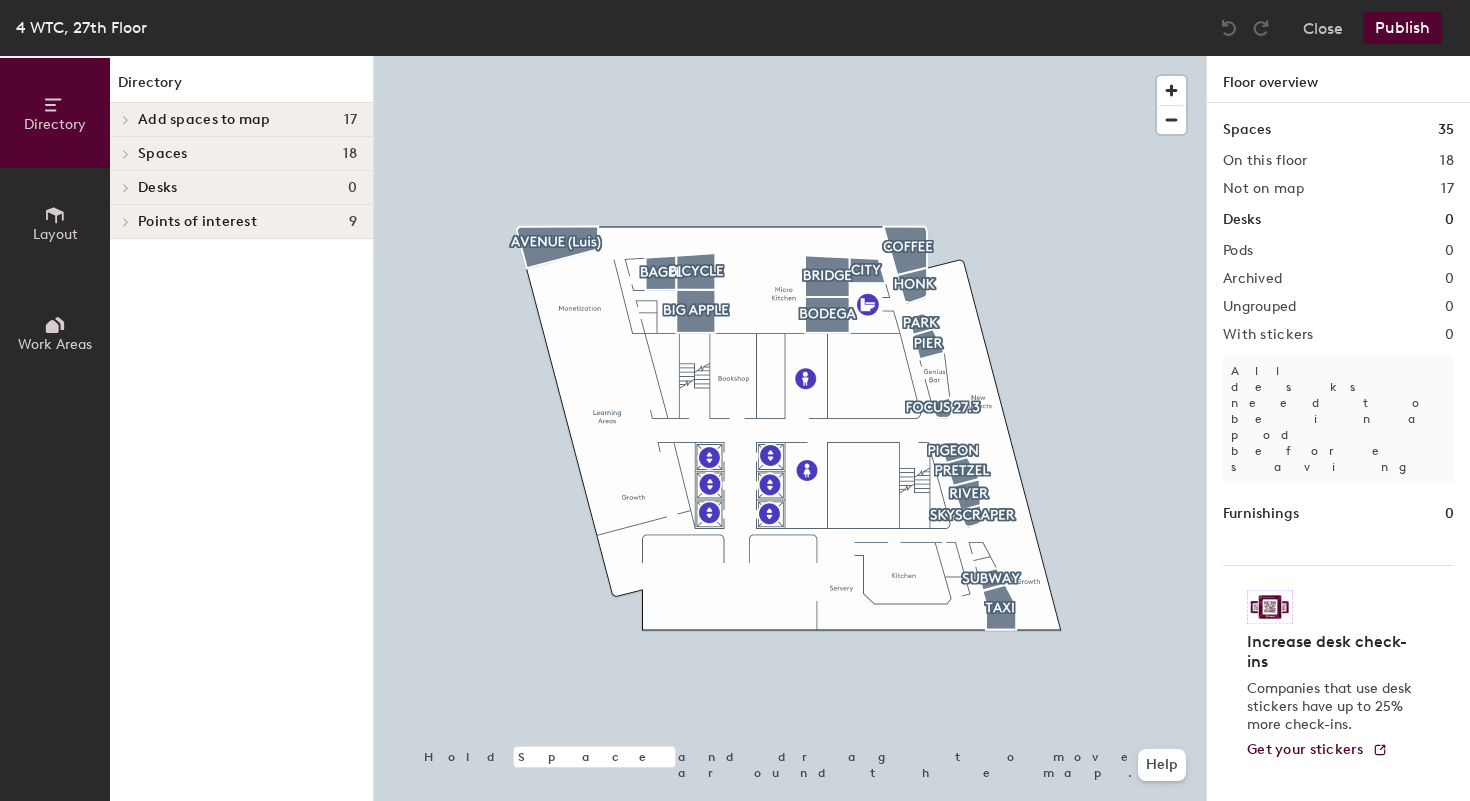 click 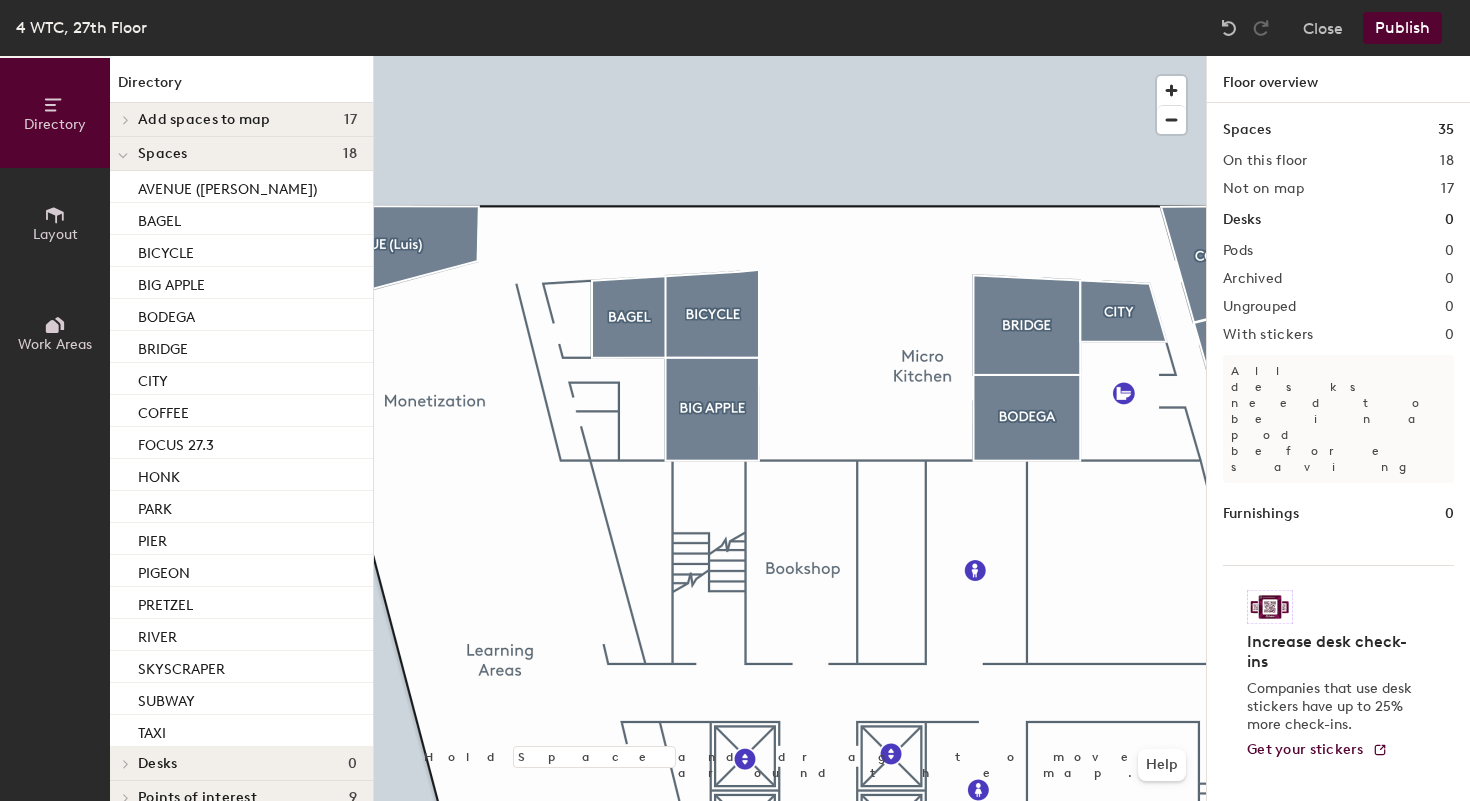 click on "Layout" 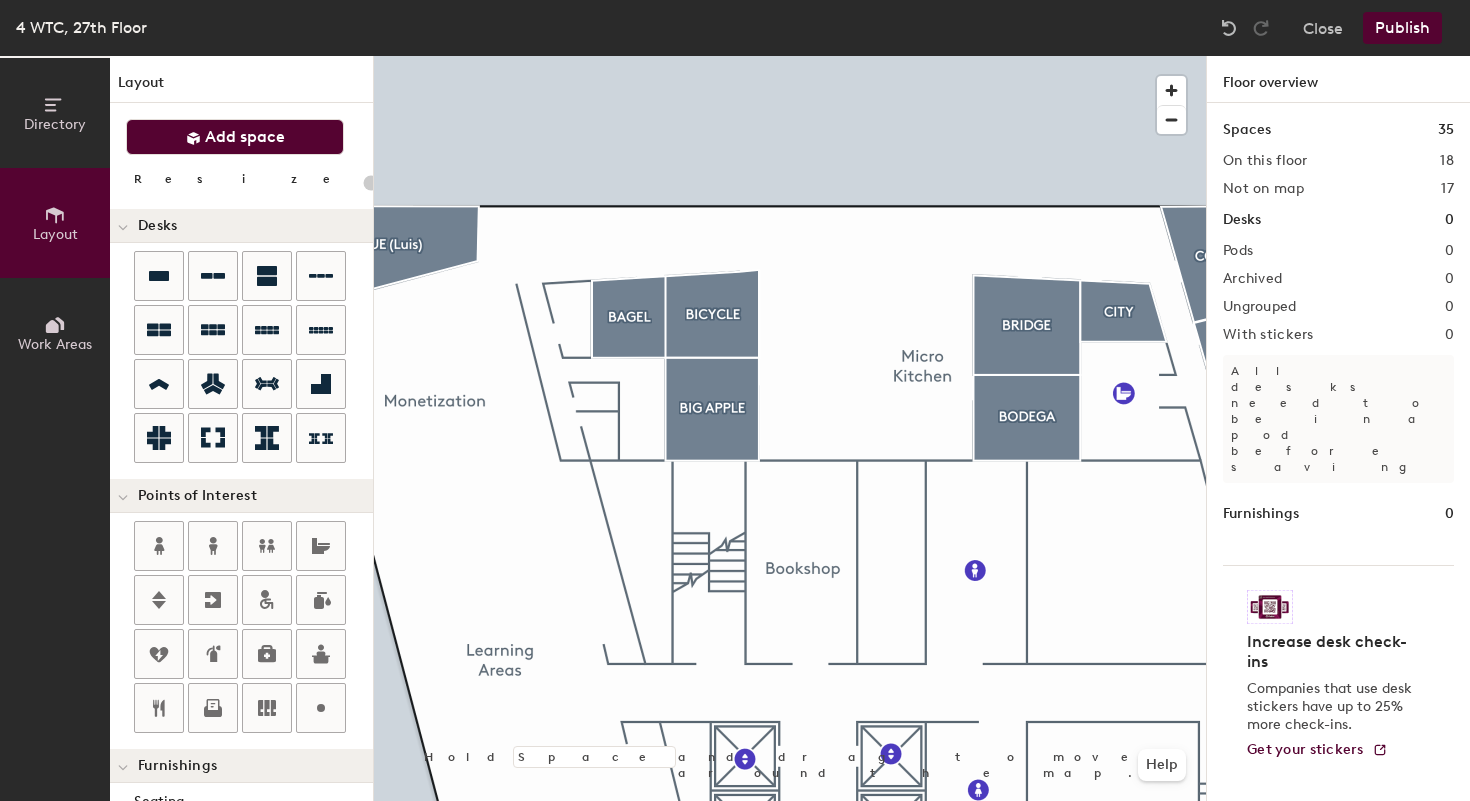 click on "Add space" 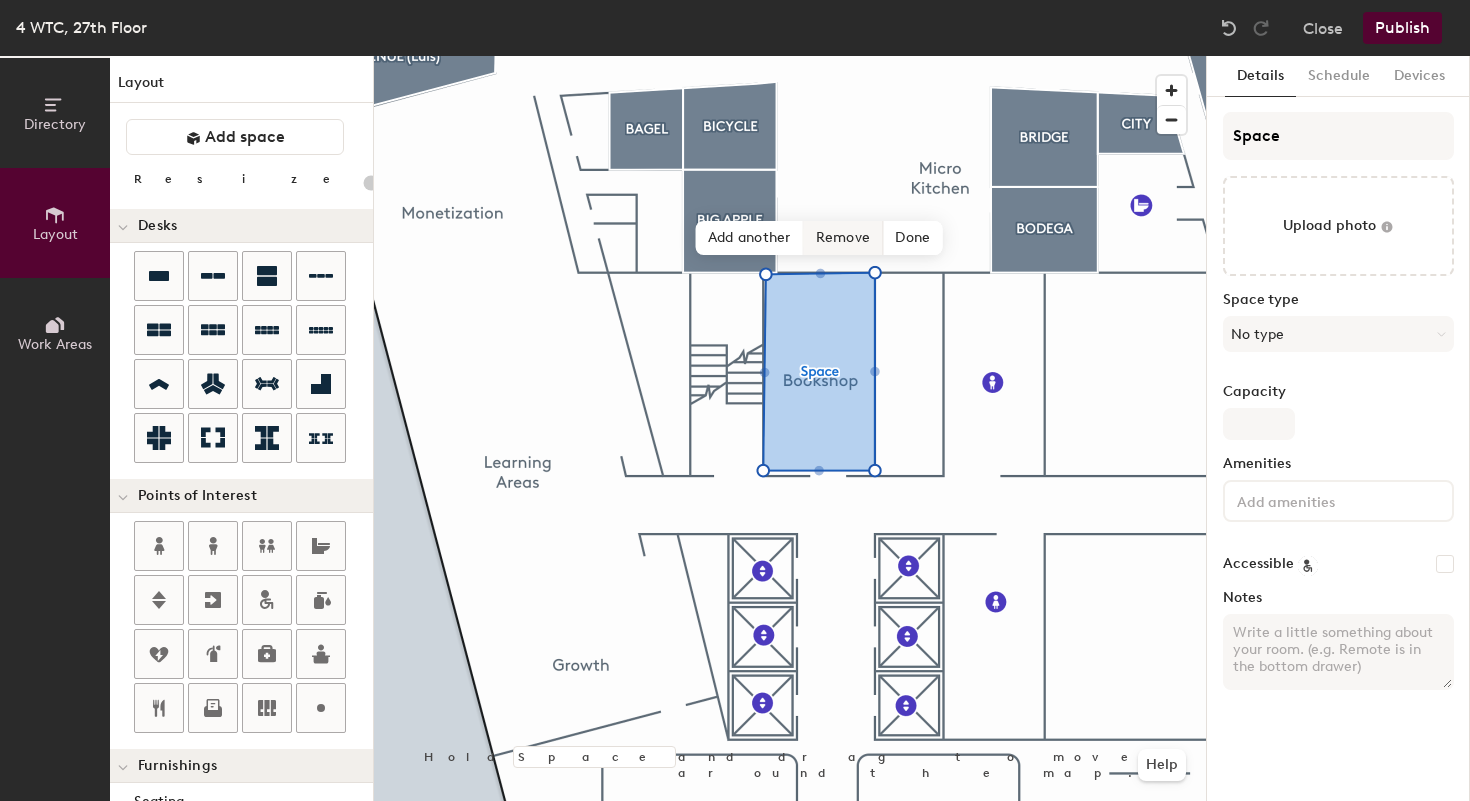 click on "Remove" 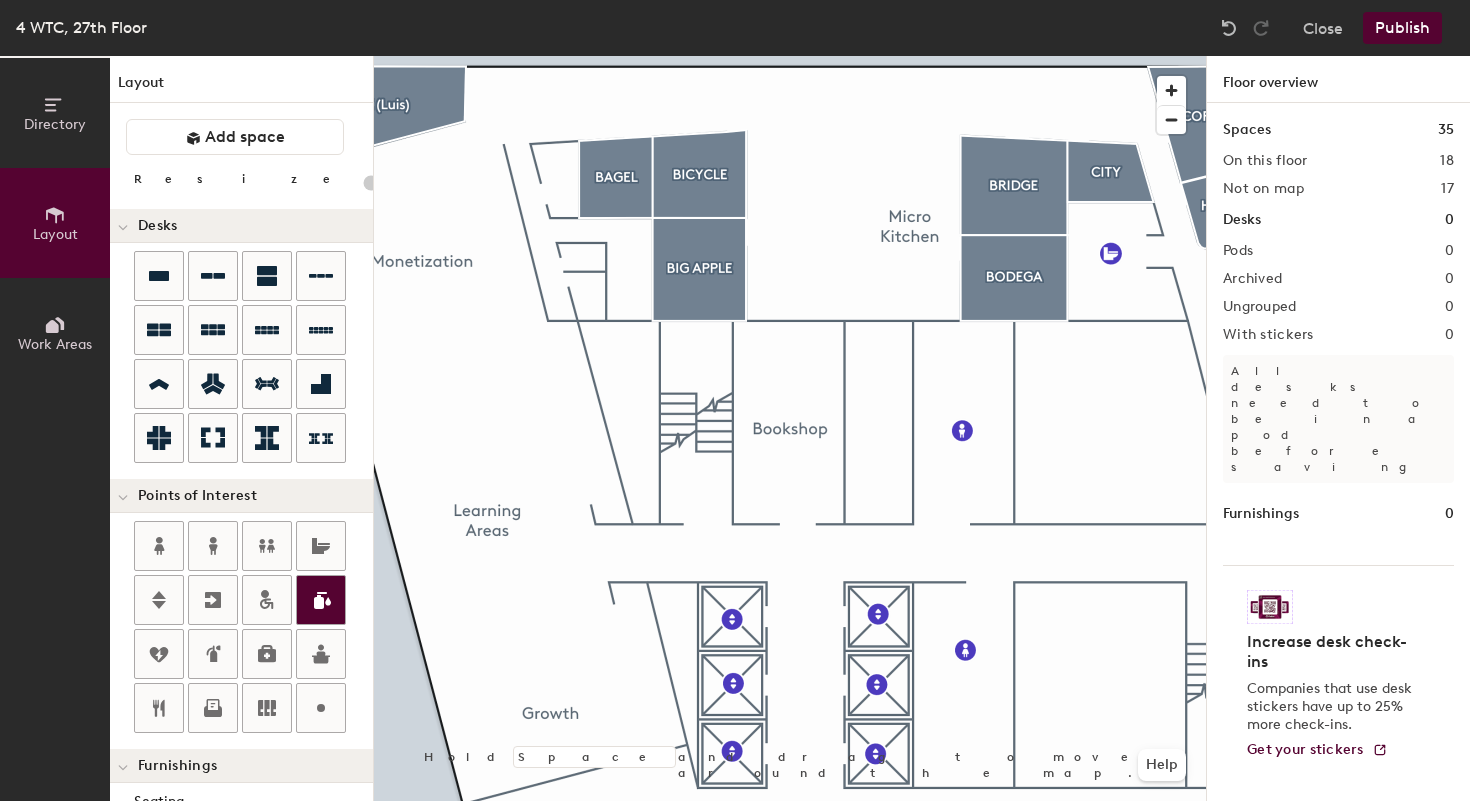 scroll, scrollTop: 462, scrollLeft: 0, axis: vertical 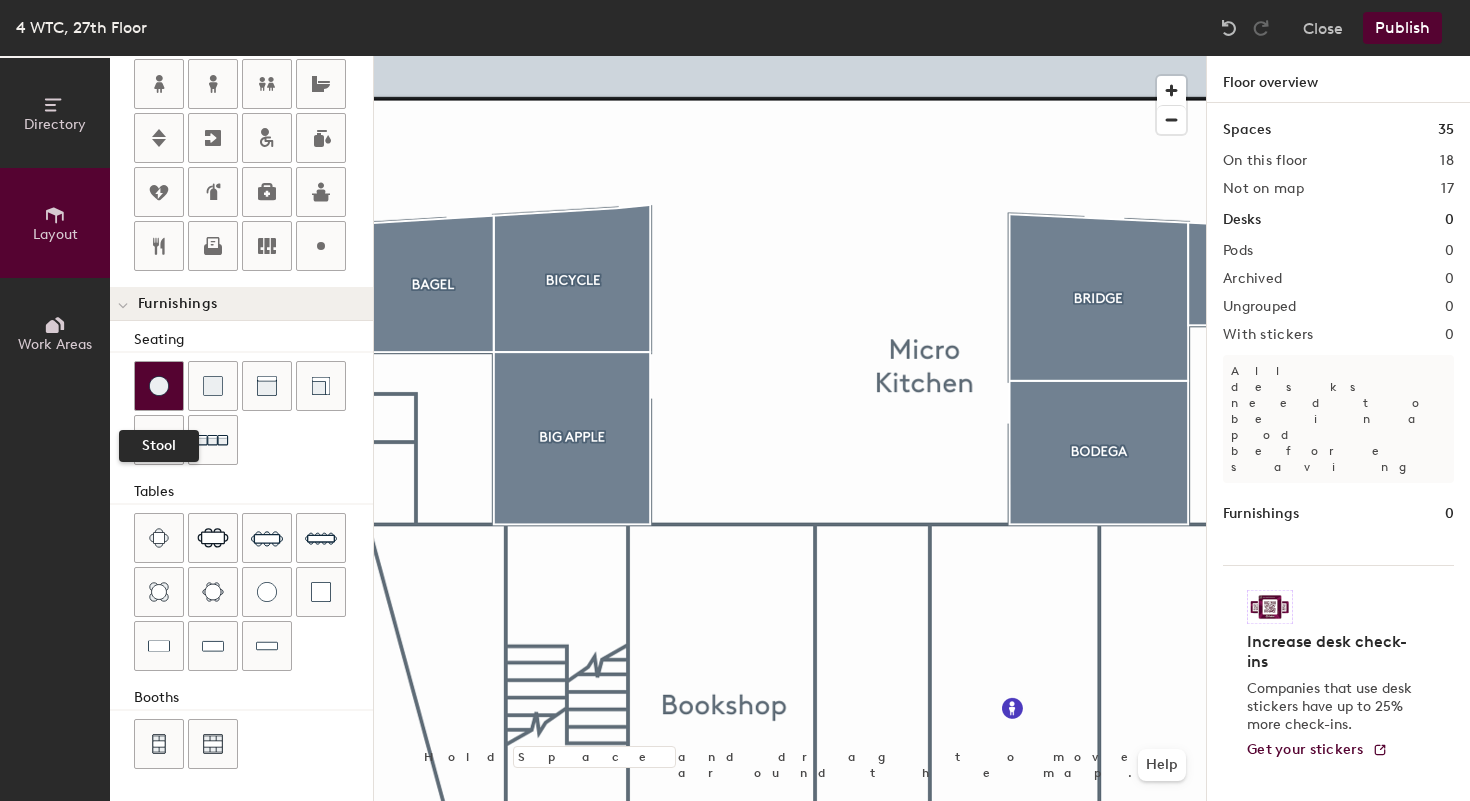 click 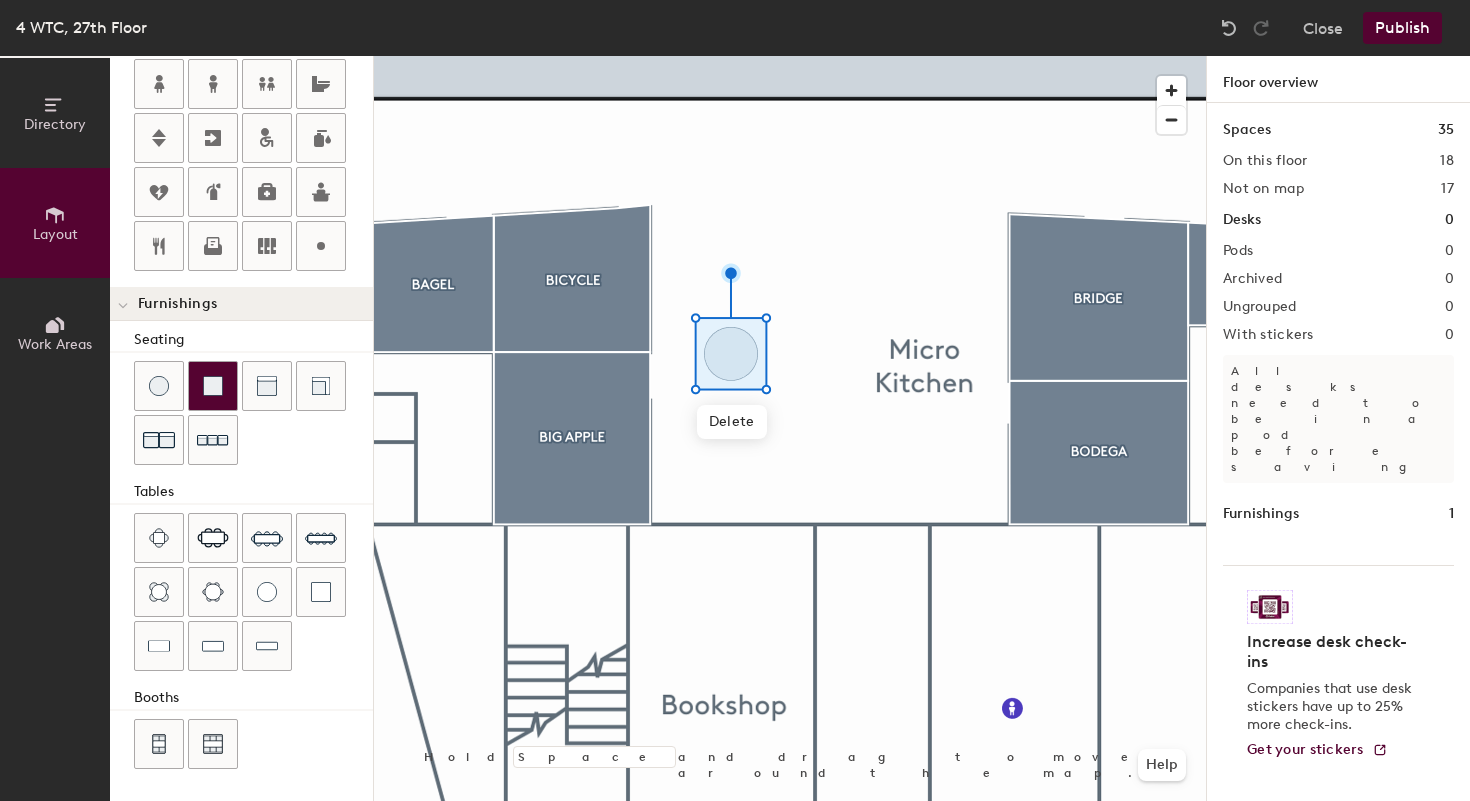 click 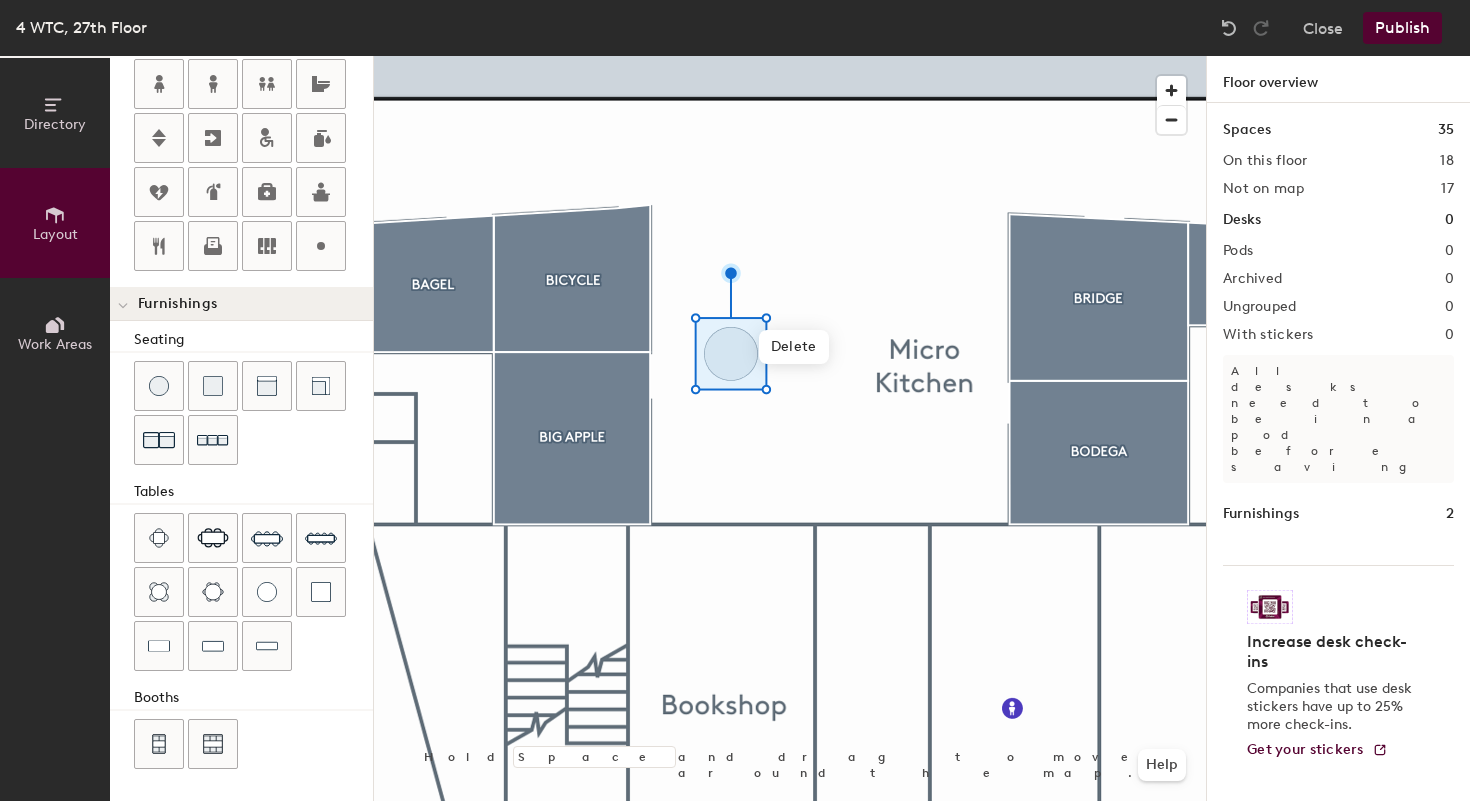 click 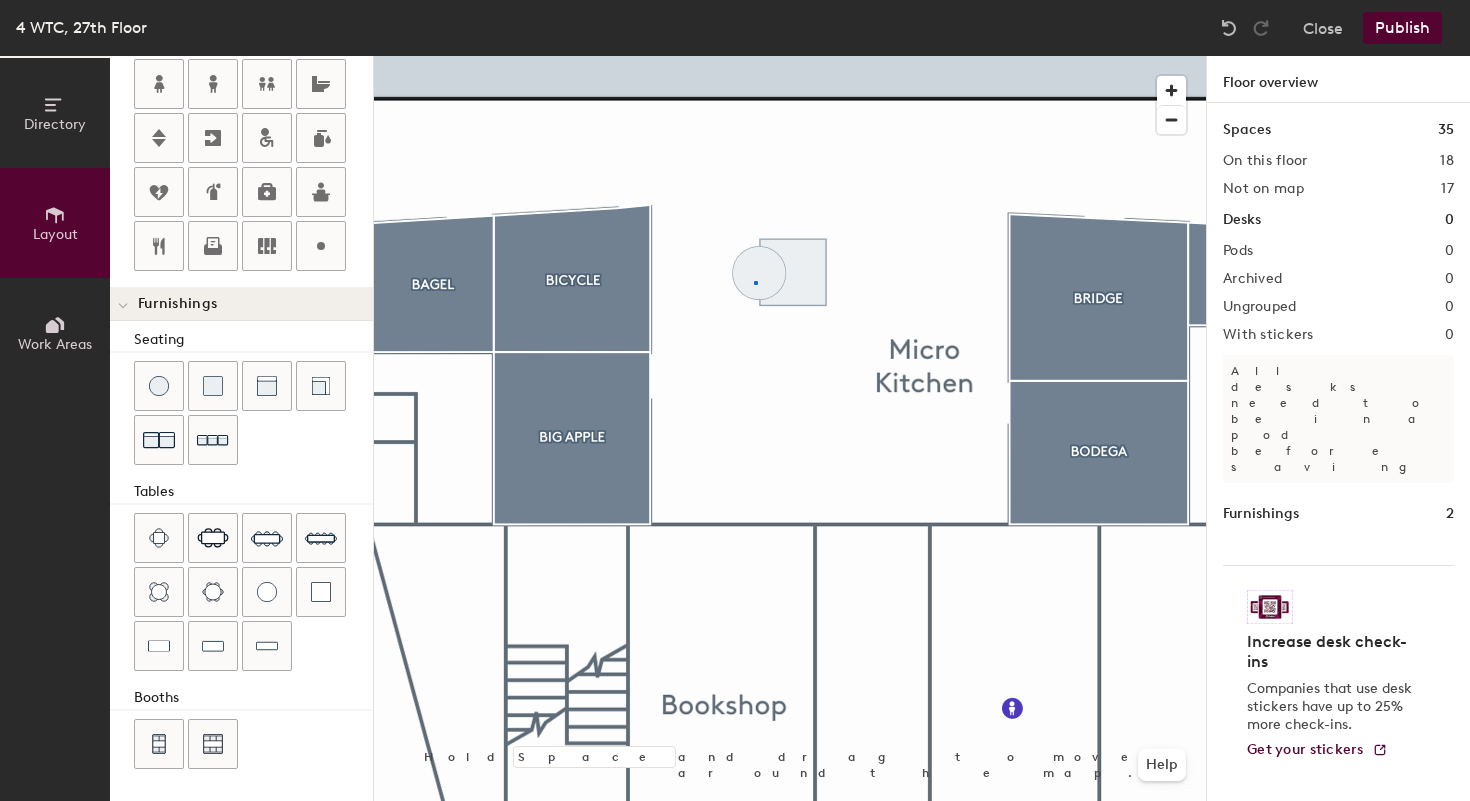click 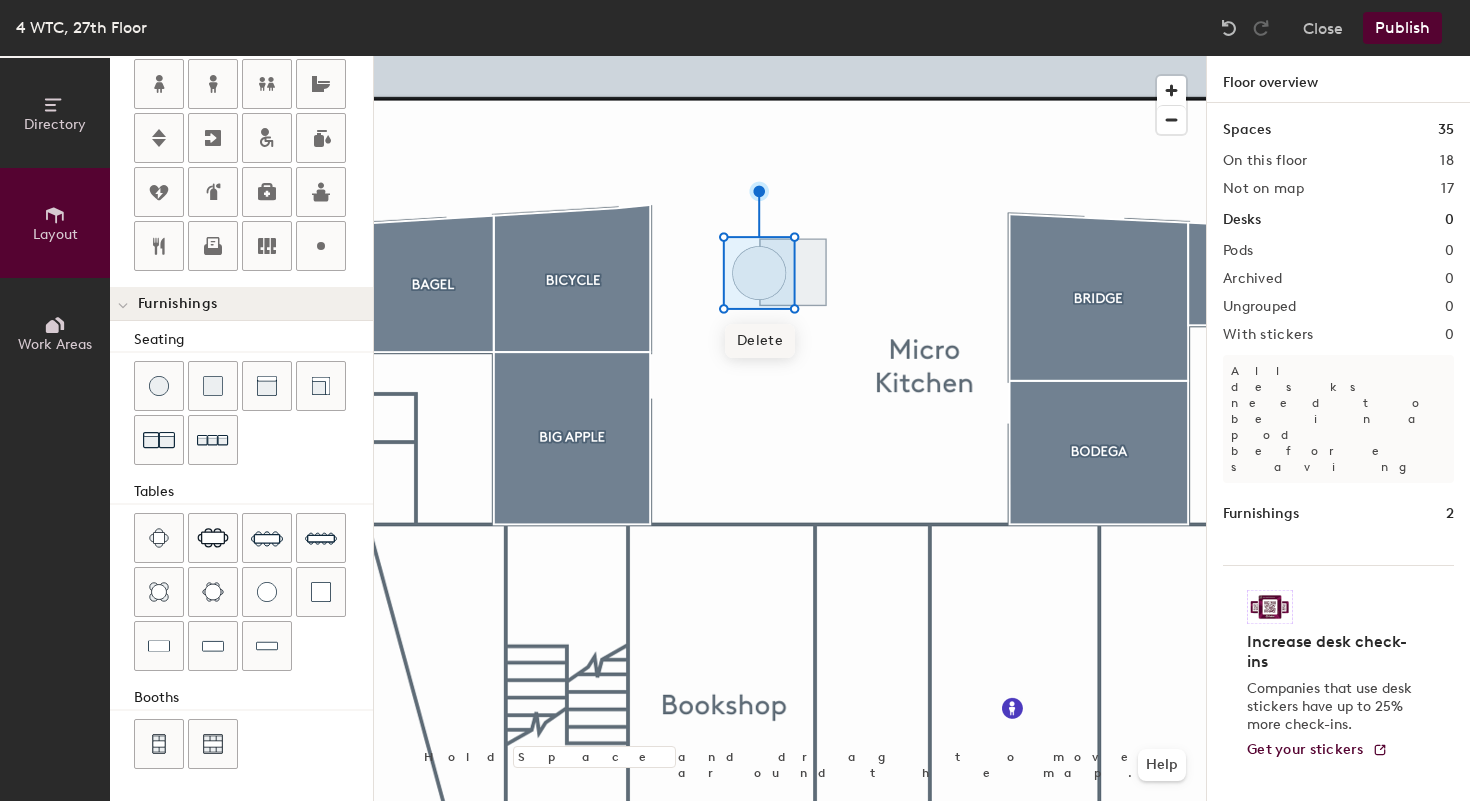 click on "Delete" 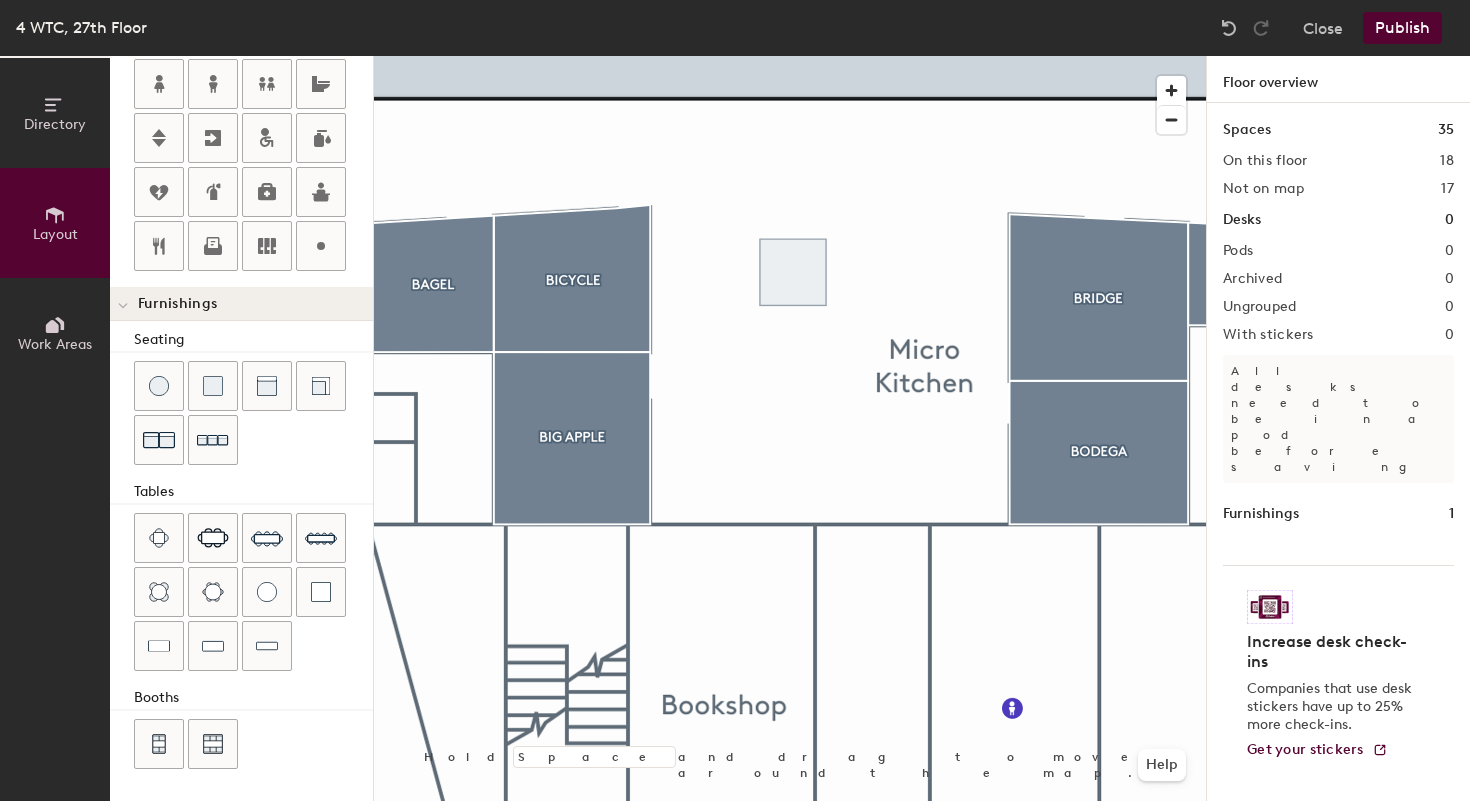 click 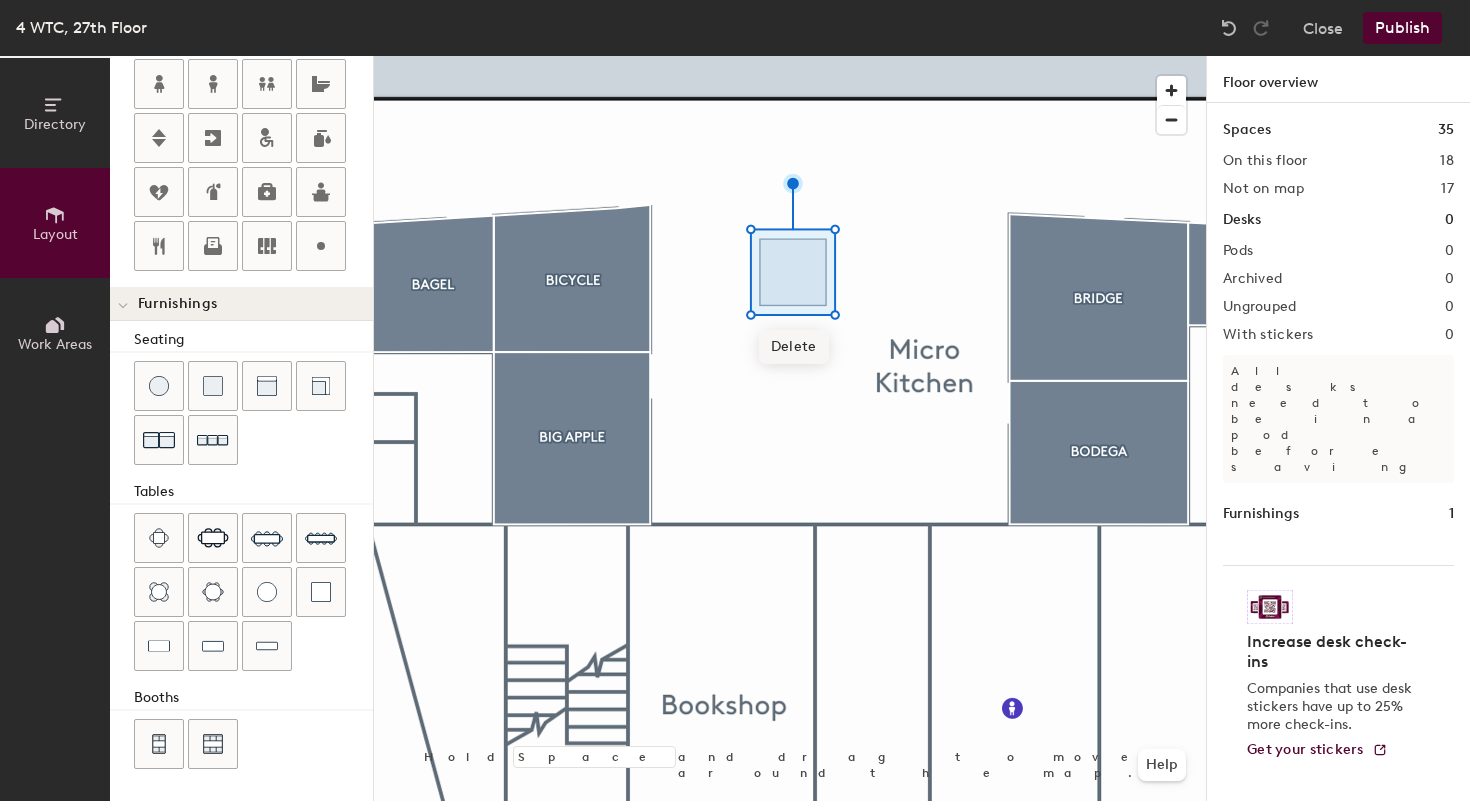click on "Delete" 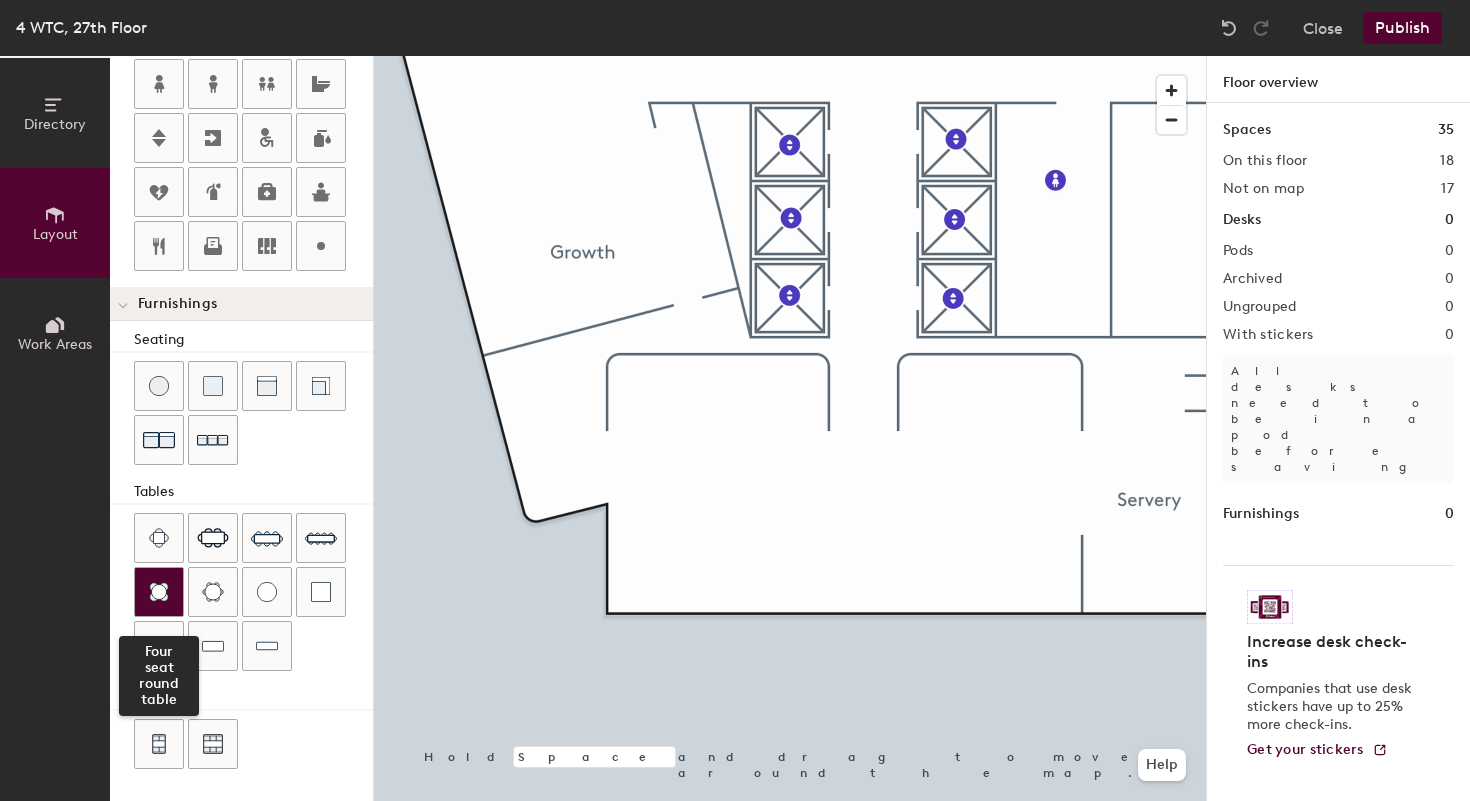 click 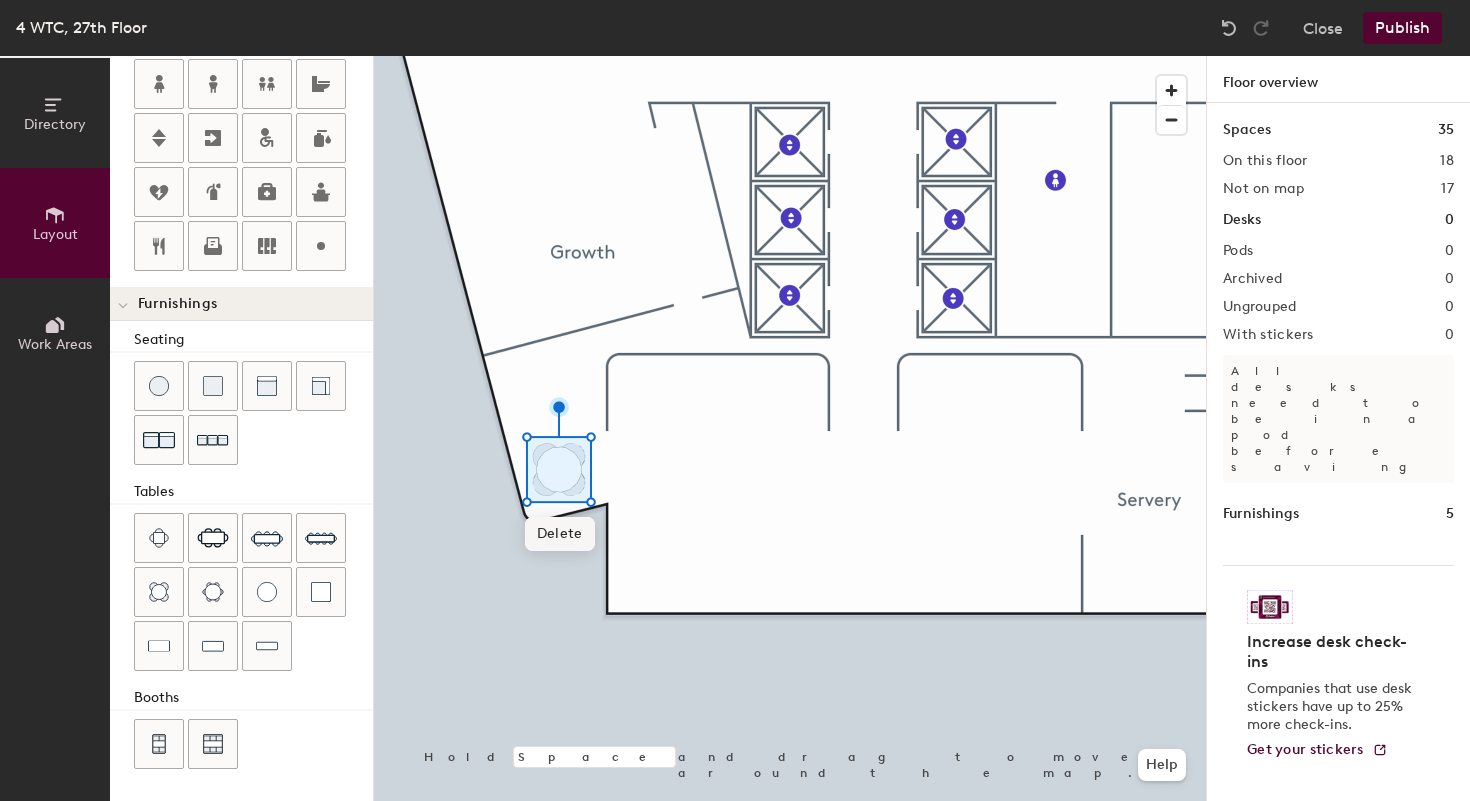 click on "Delete" 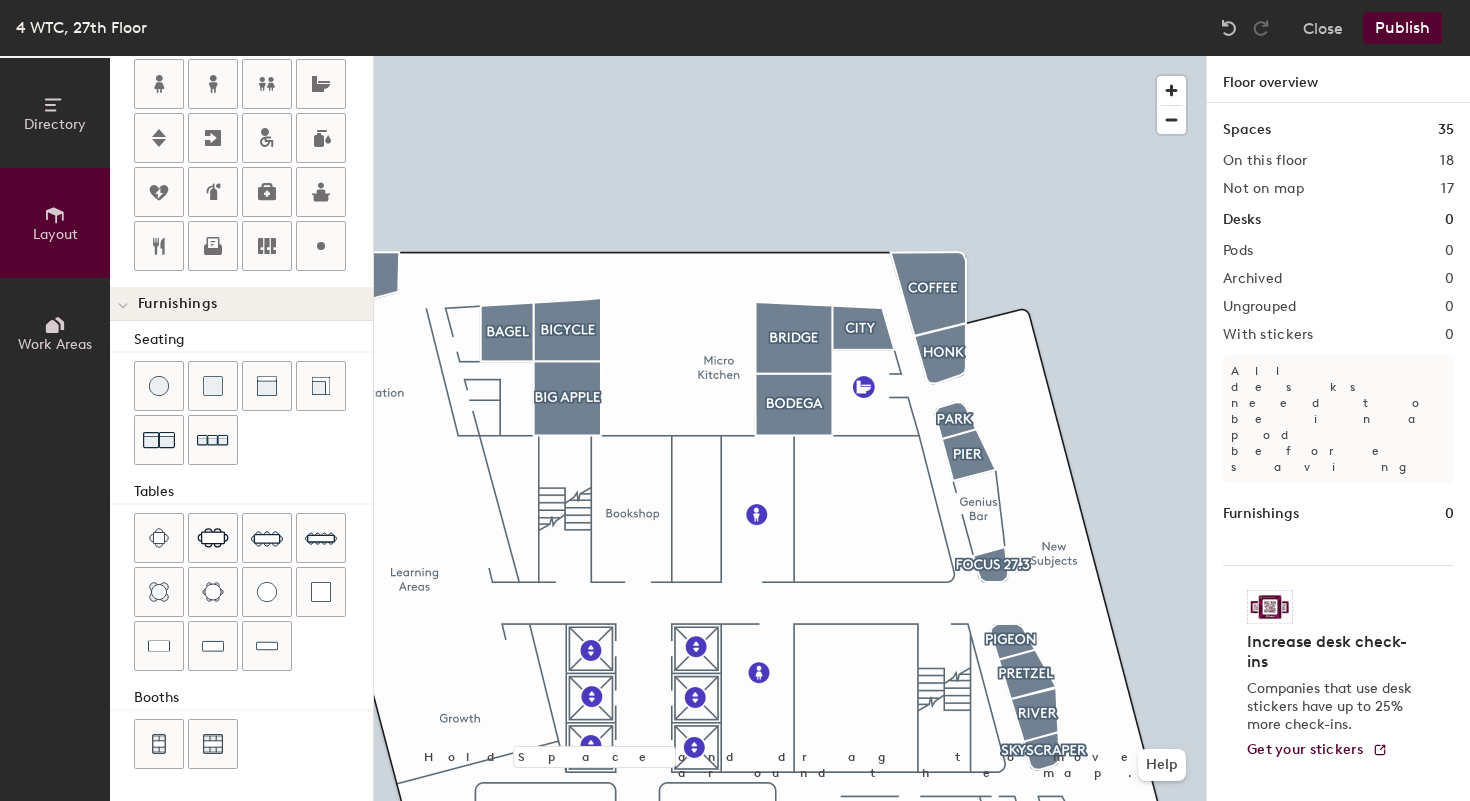 scroll, scrollTop: 0, scrollLeft: 0, axis: both 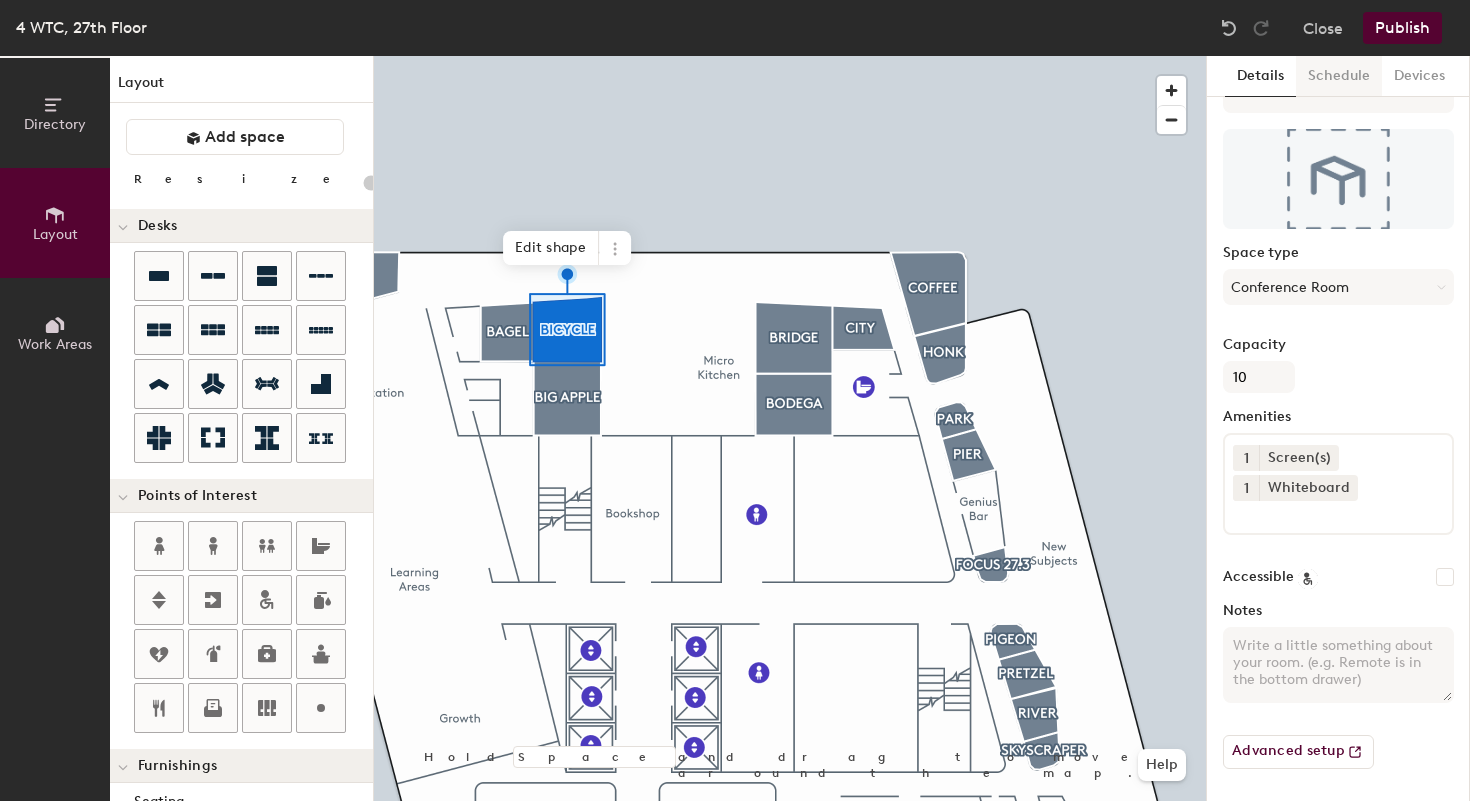 click on "Schedule" 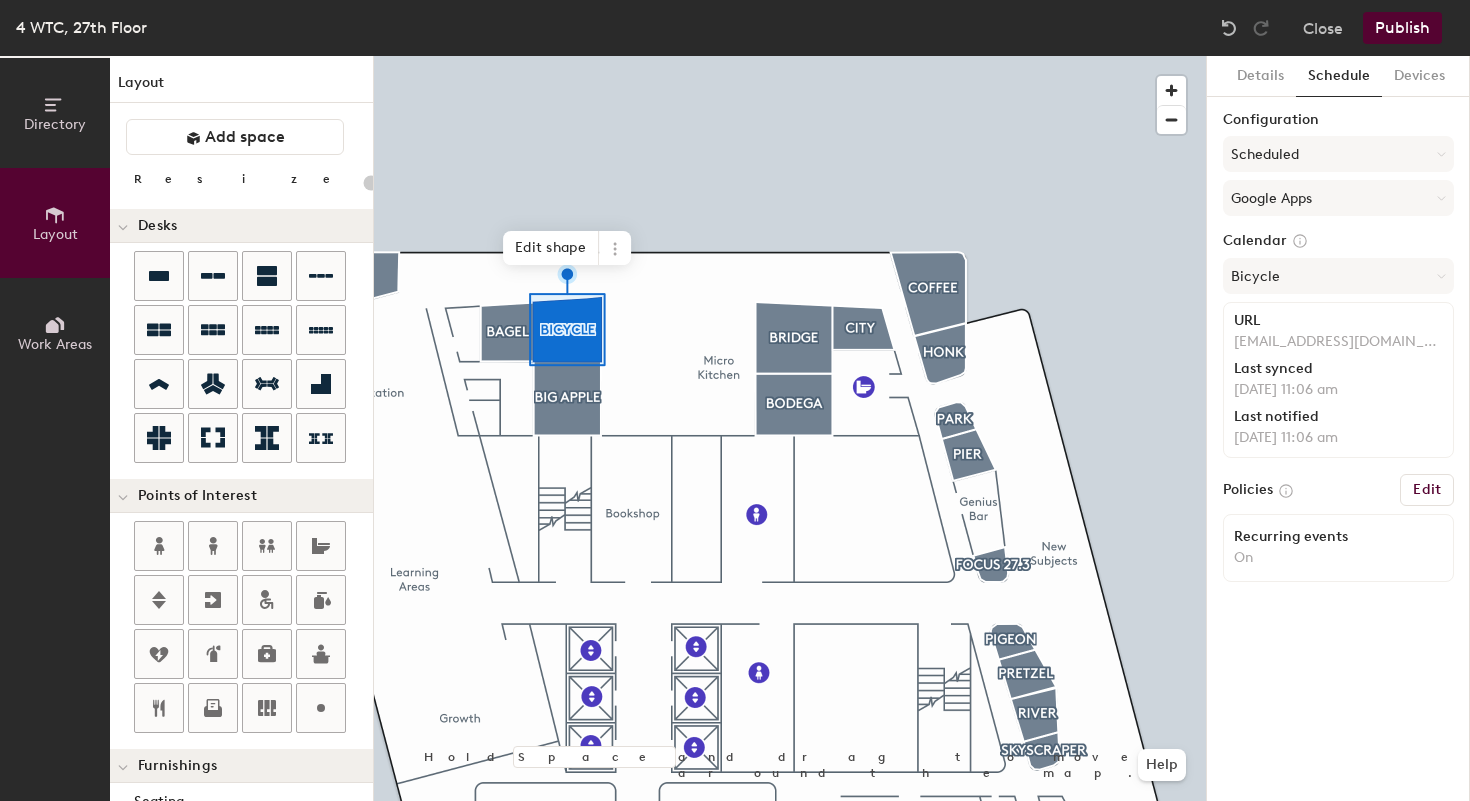 scroll, scrollTop: 0, scrollLeft: 0, axis: both 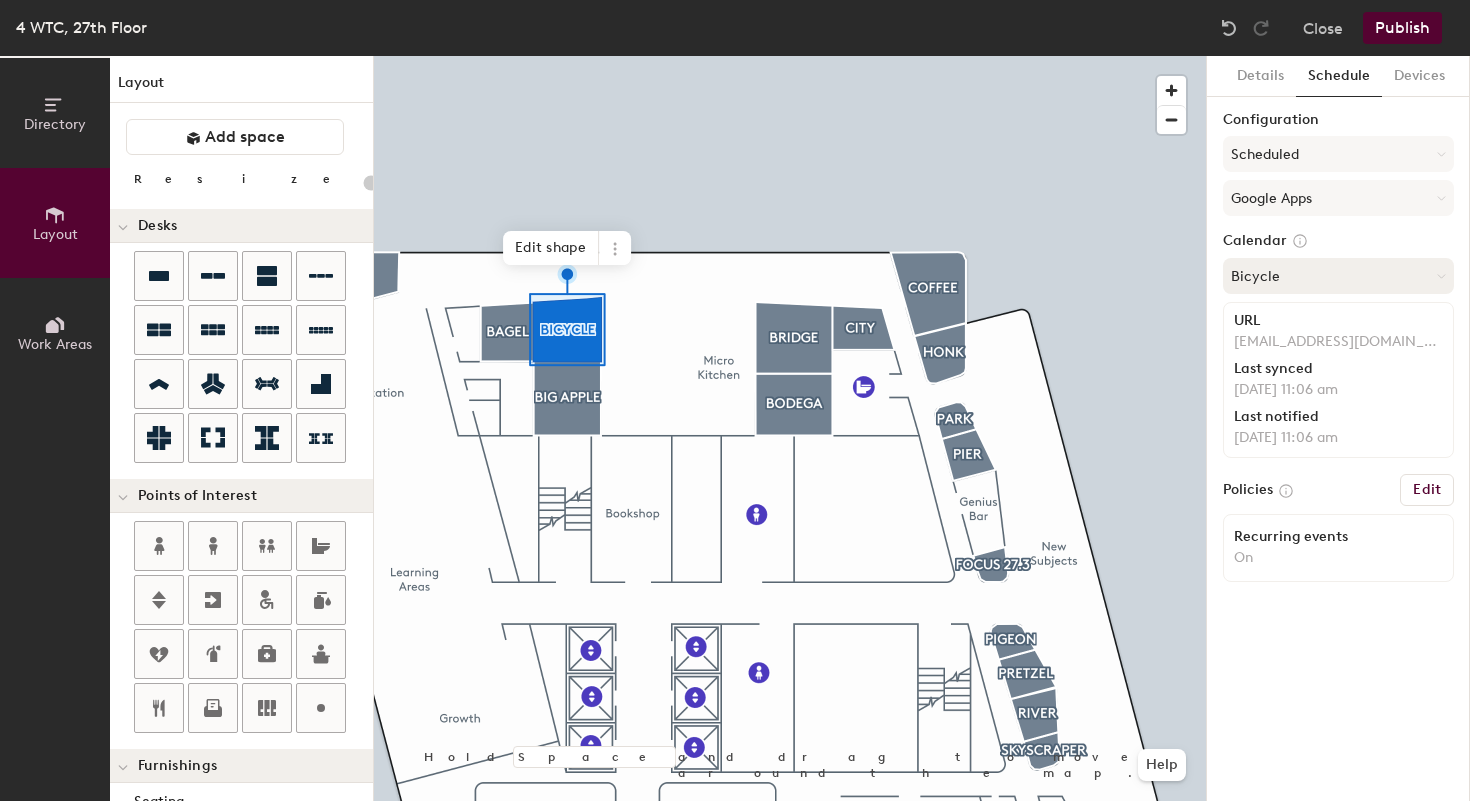 click on "Bicycle" 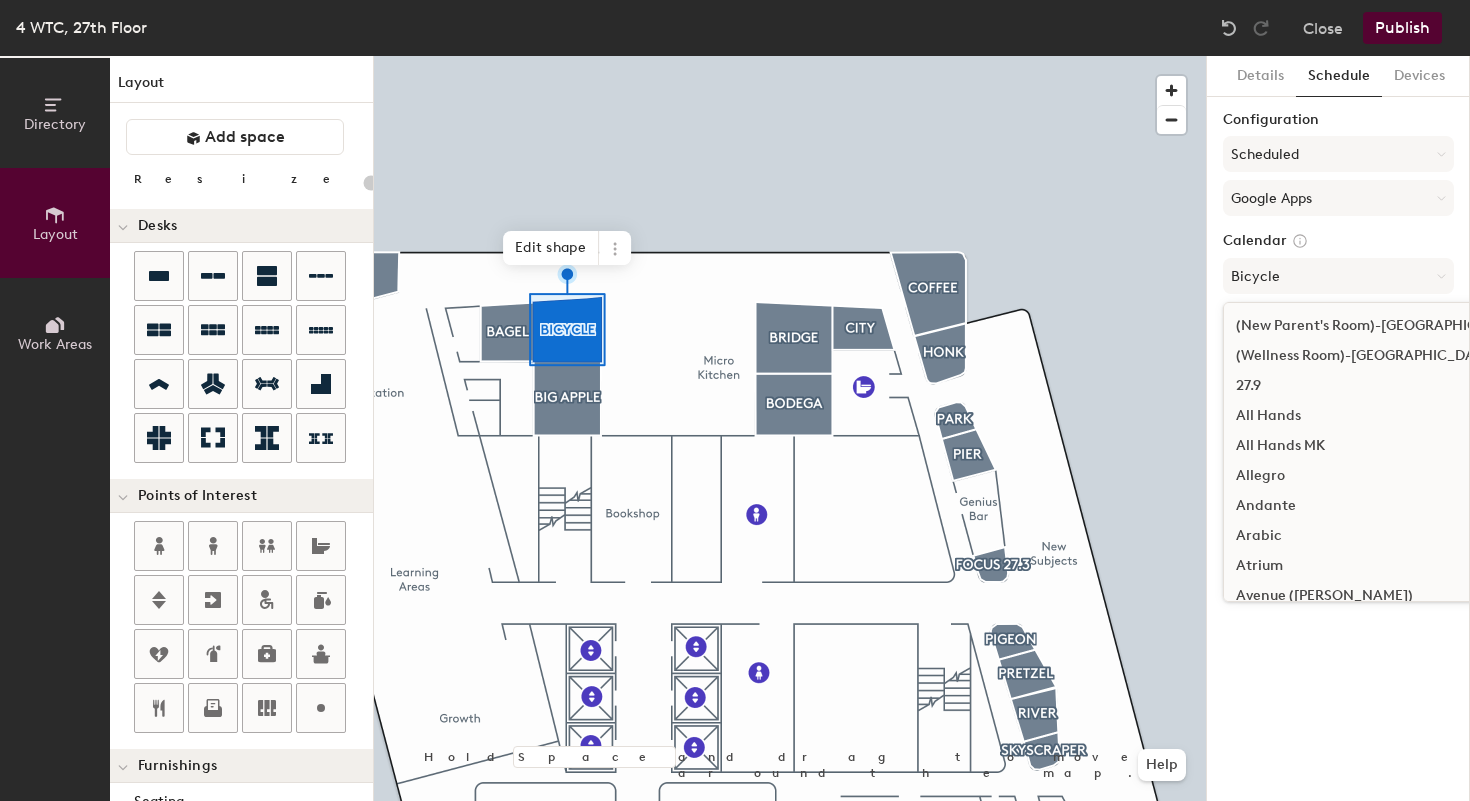 click on "Calendar" 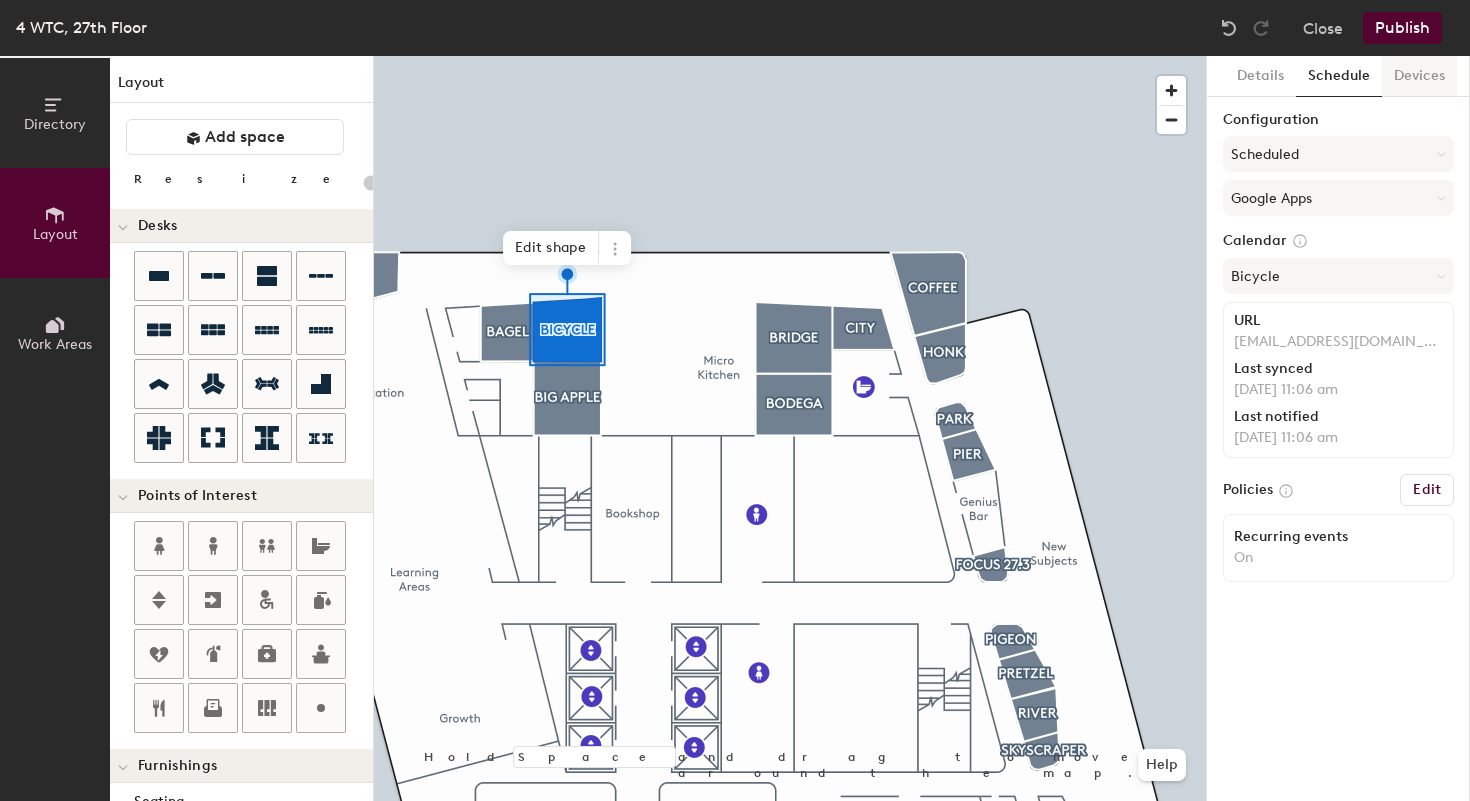 click on "Devices" 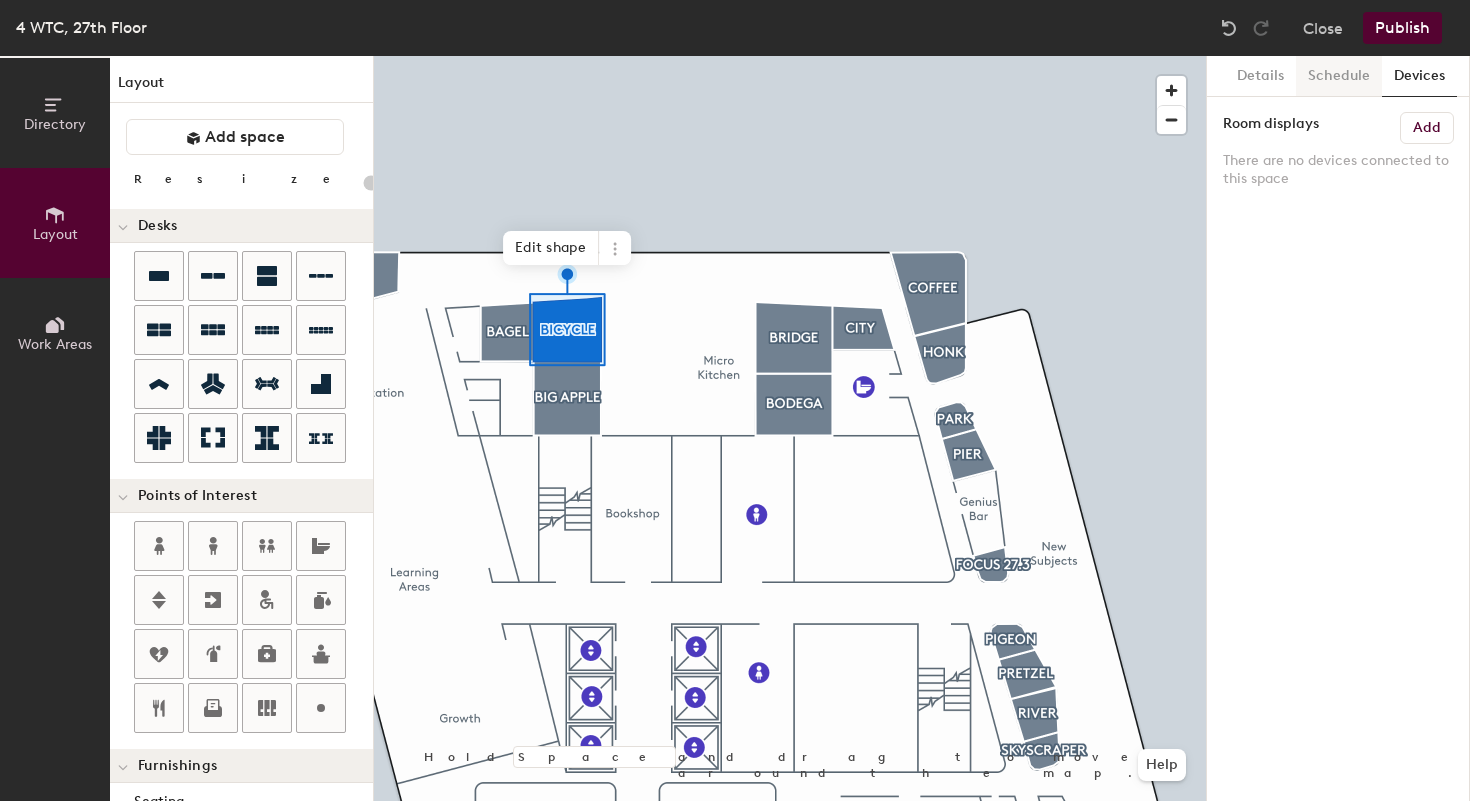 click on "Schedule" 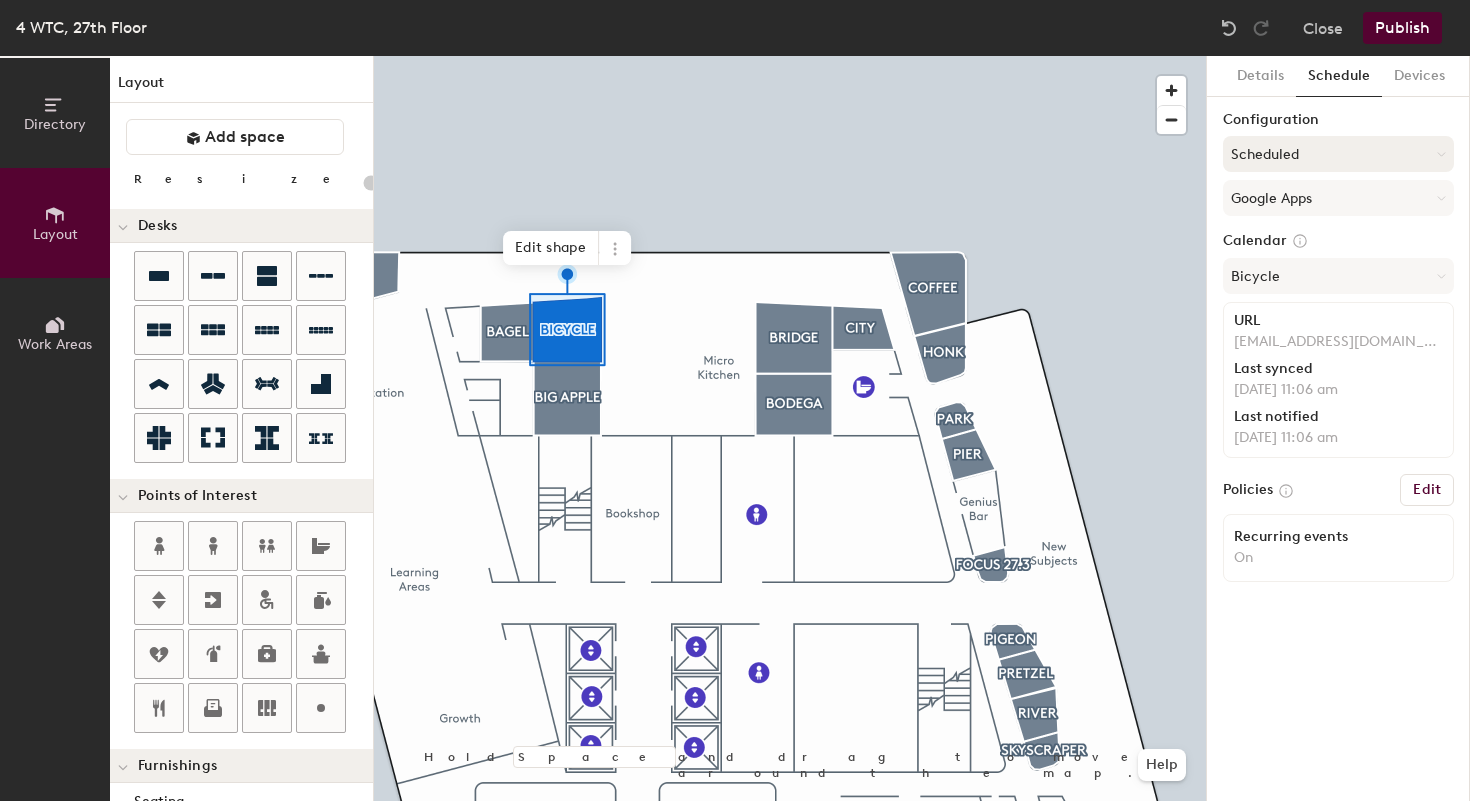 click on "Scheduled" 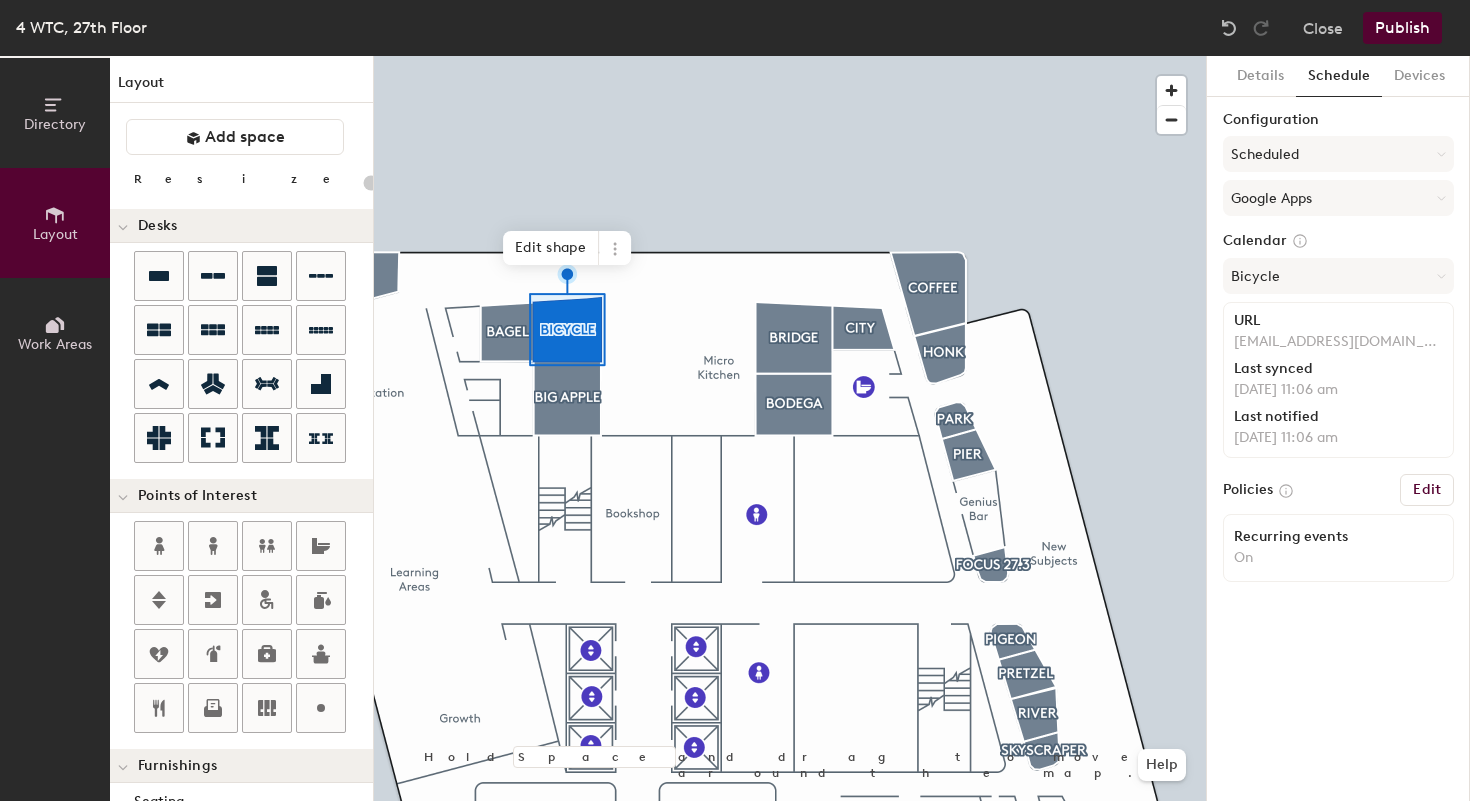 click on "Configuration" 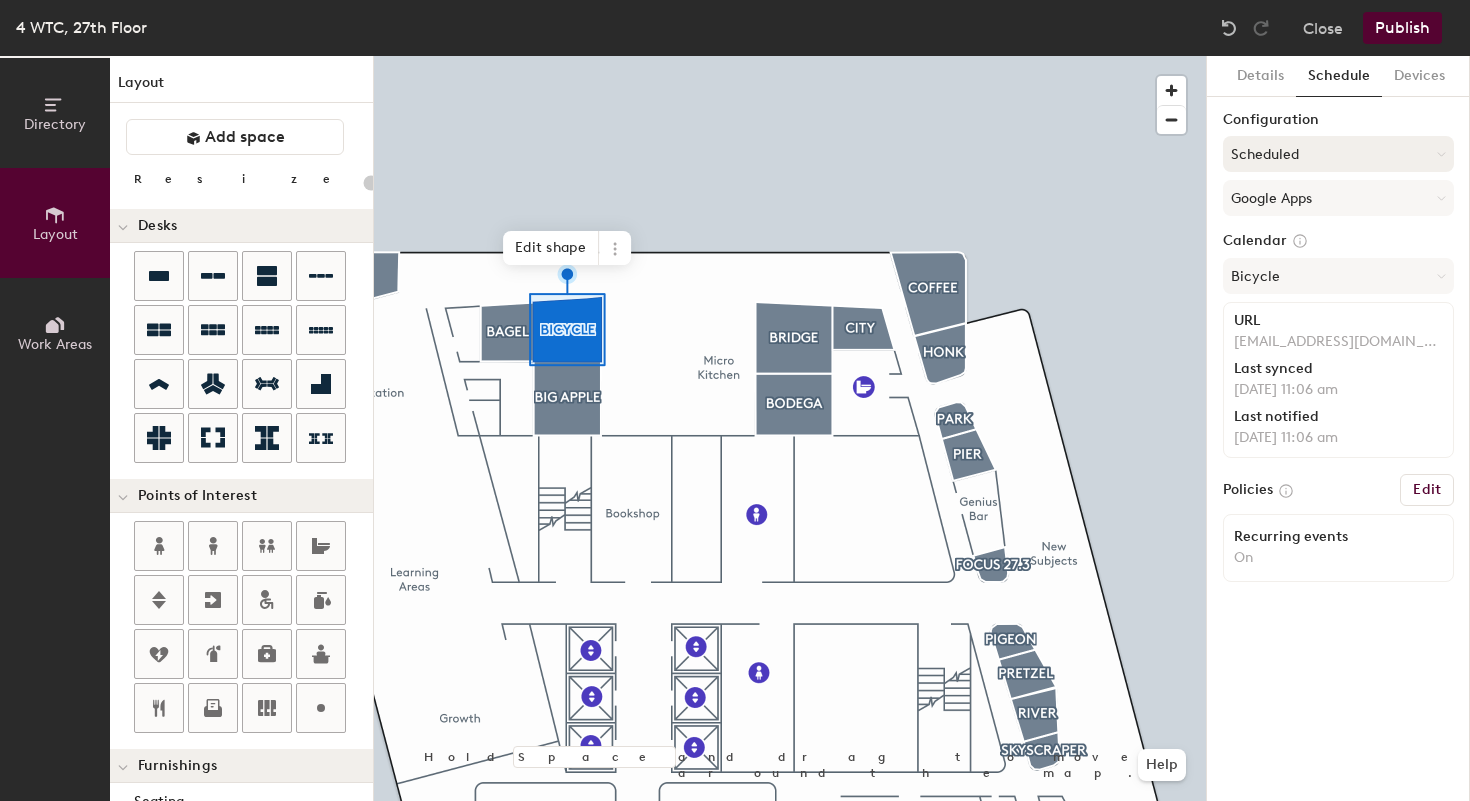 click on "Scheduled" 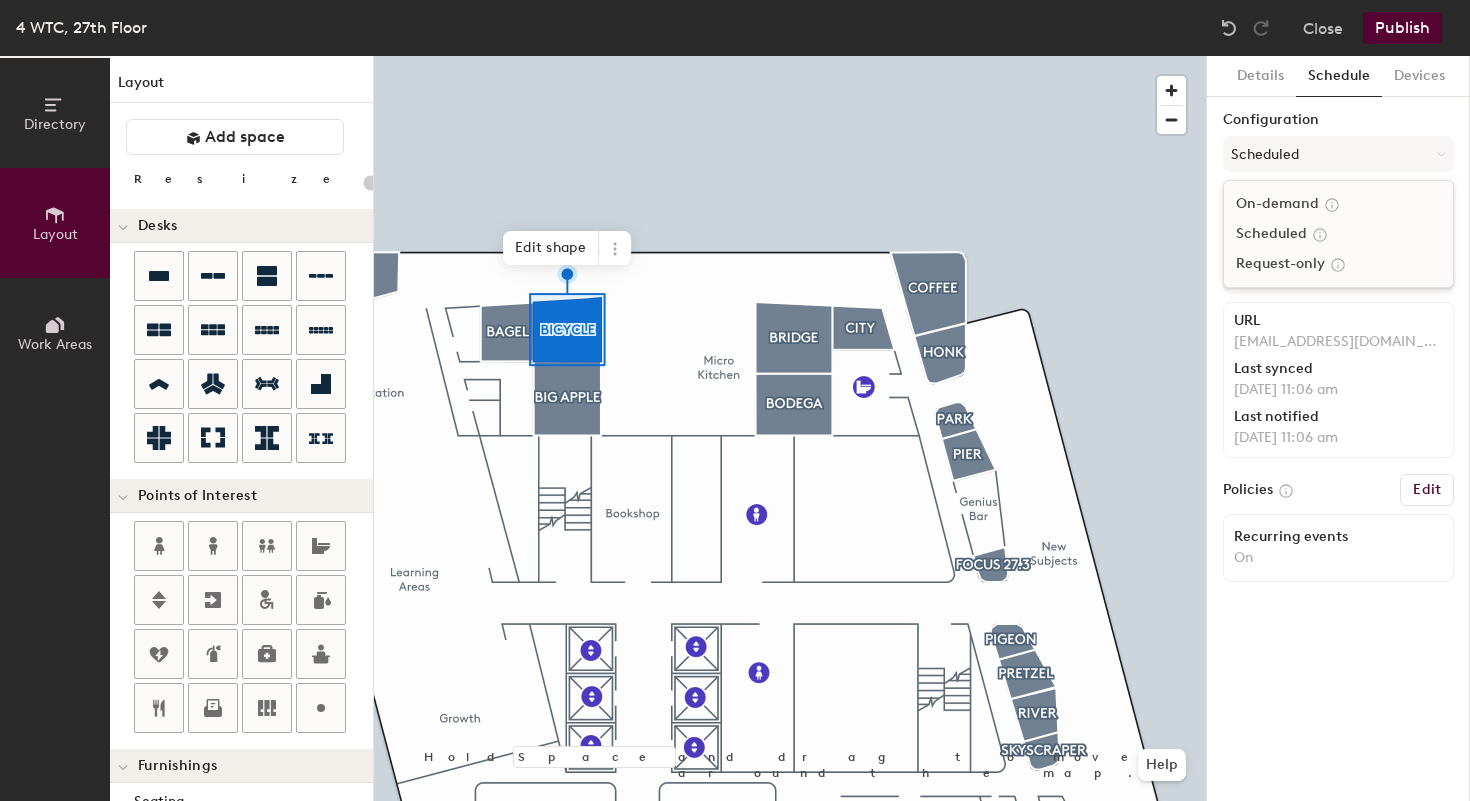 click 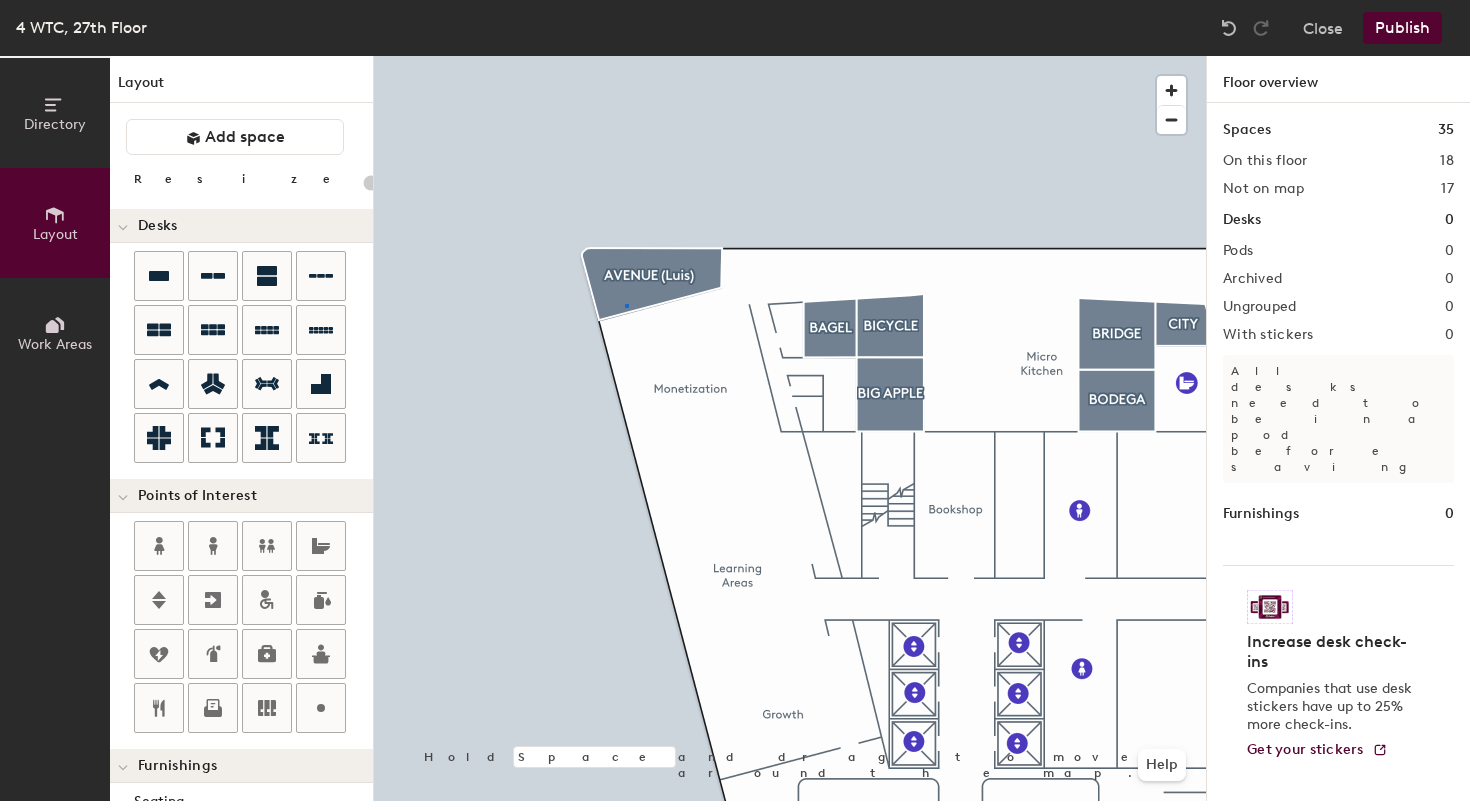 click 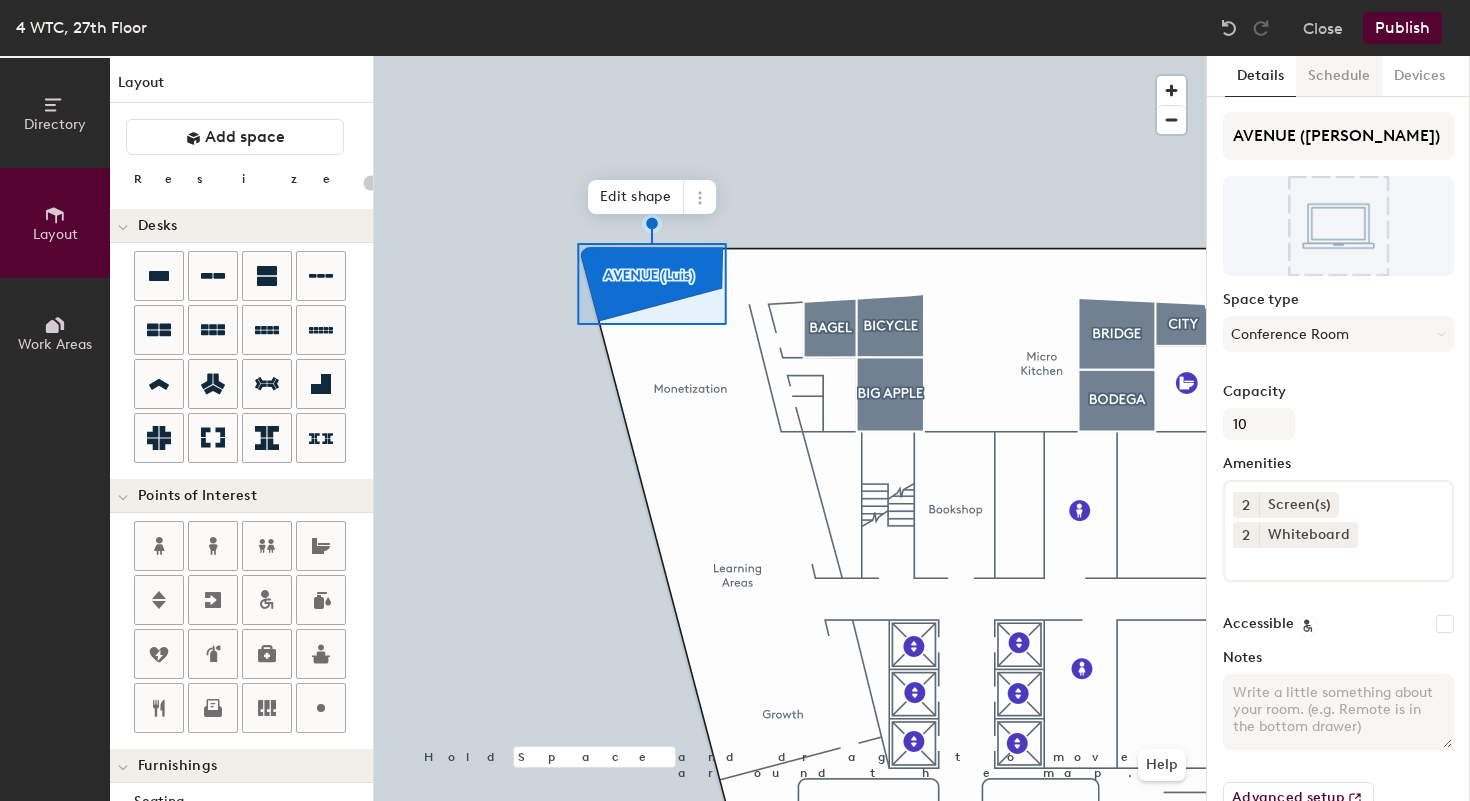 click on "Schedule" 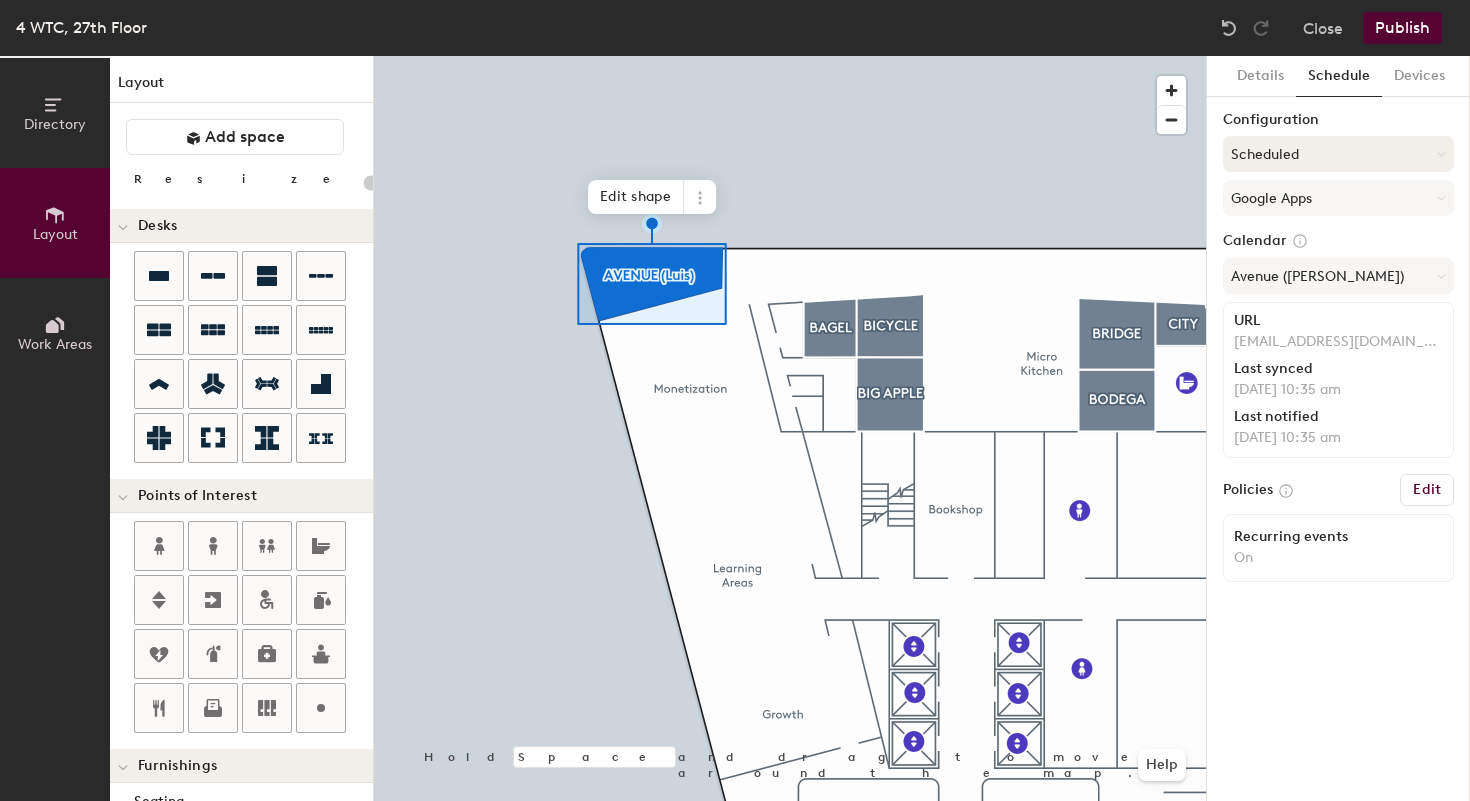 click on "Scheduled" 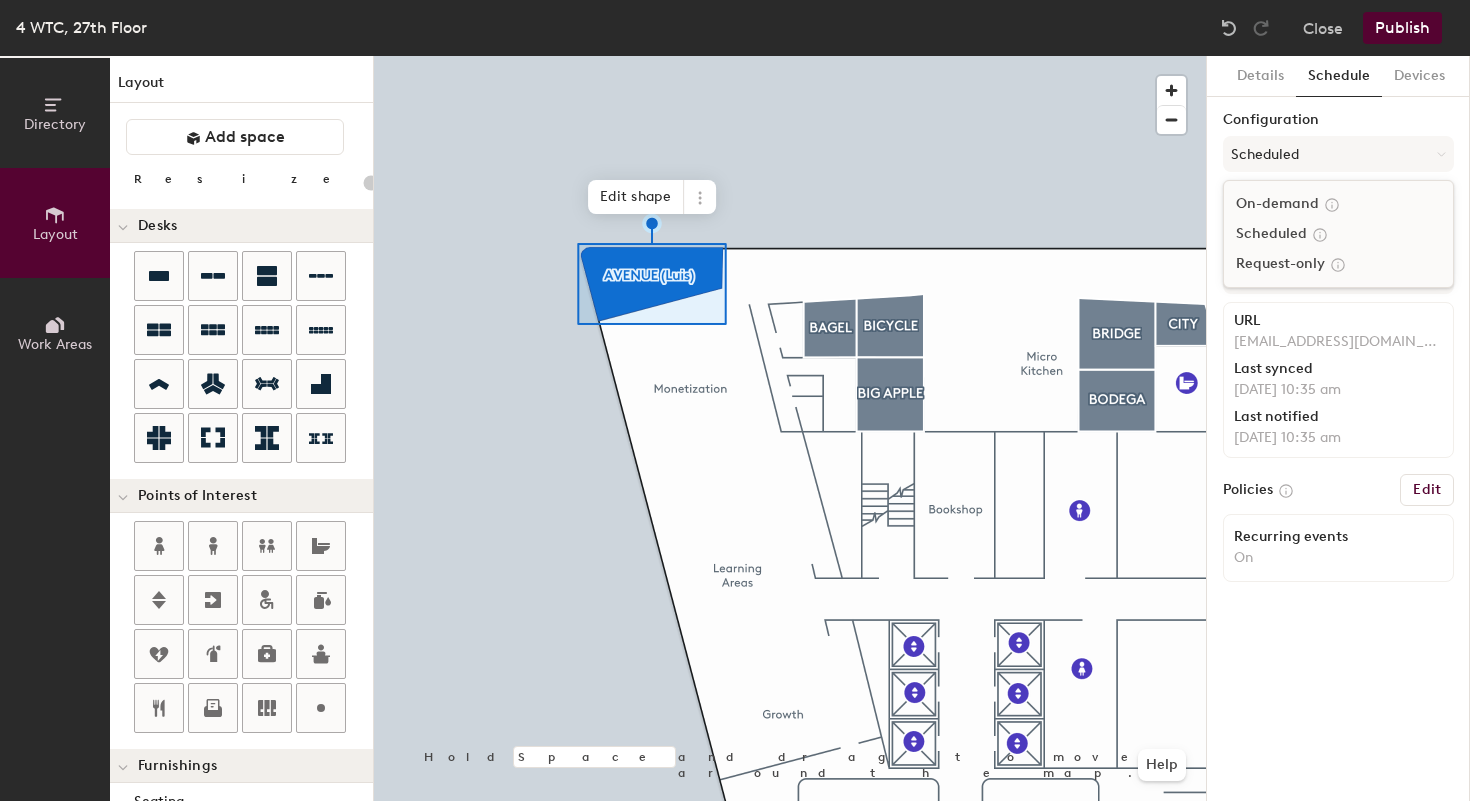 click on "Request-only" 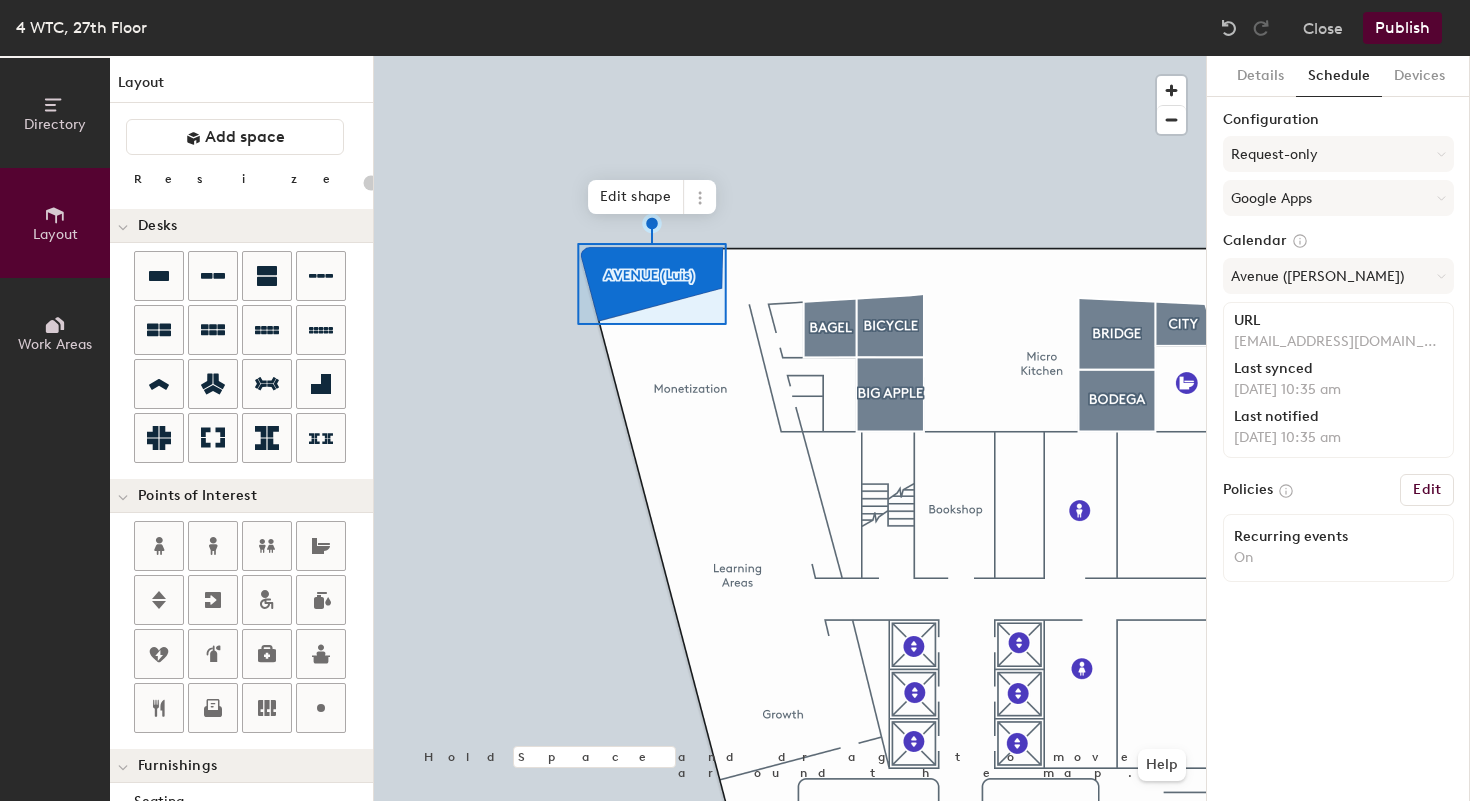 click on "Configuration" 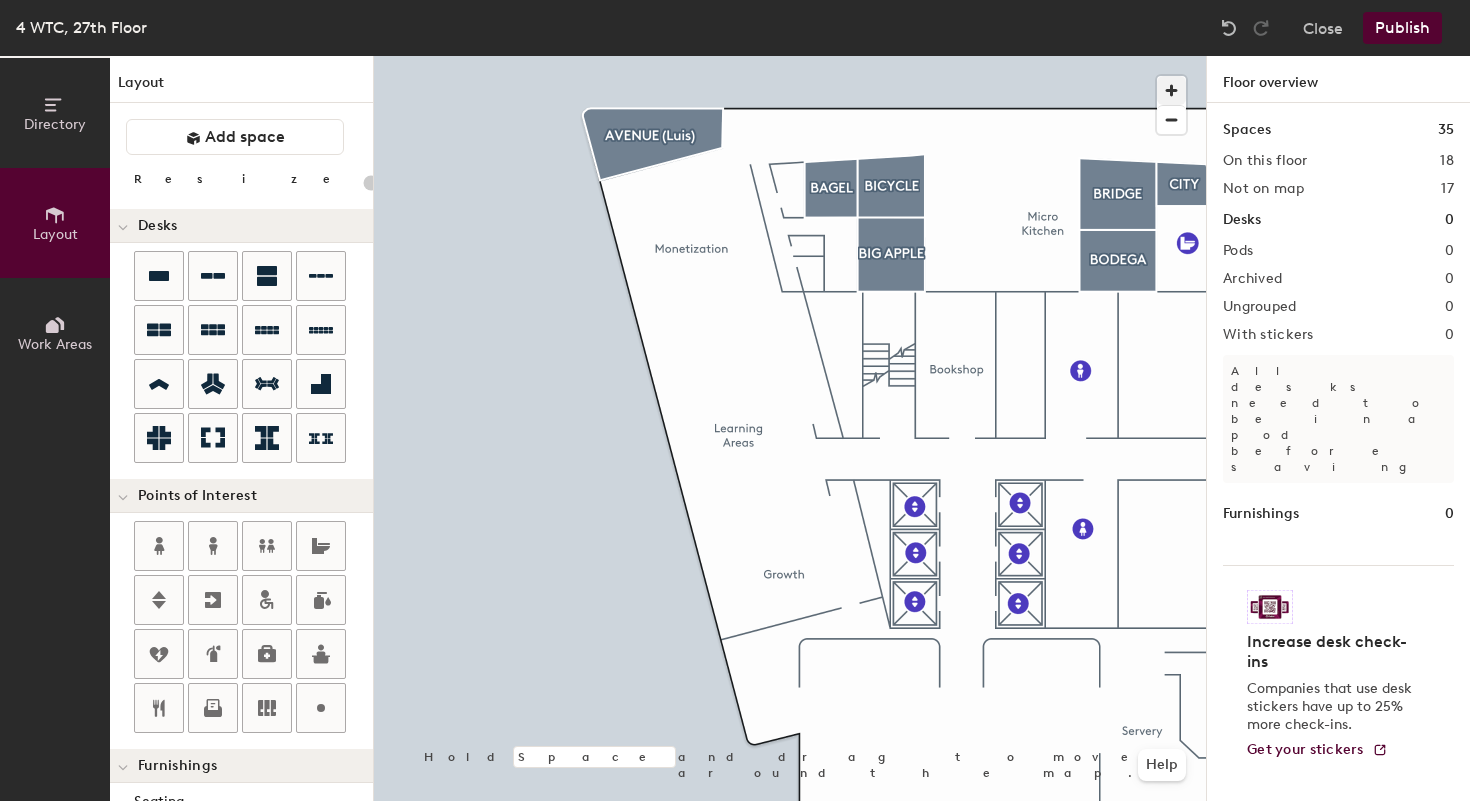 click 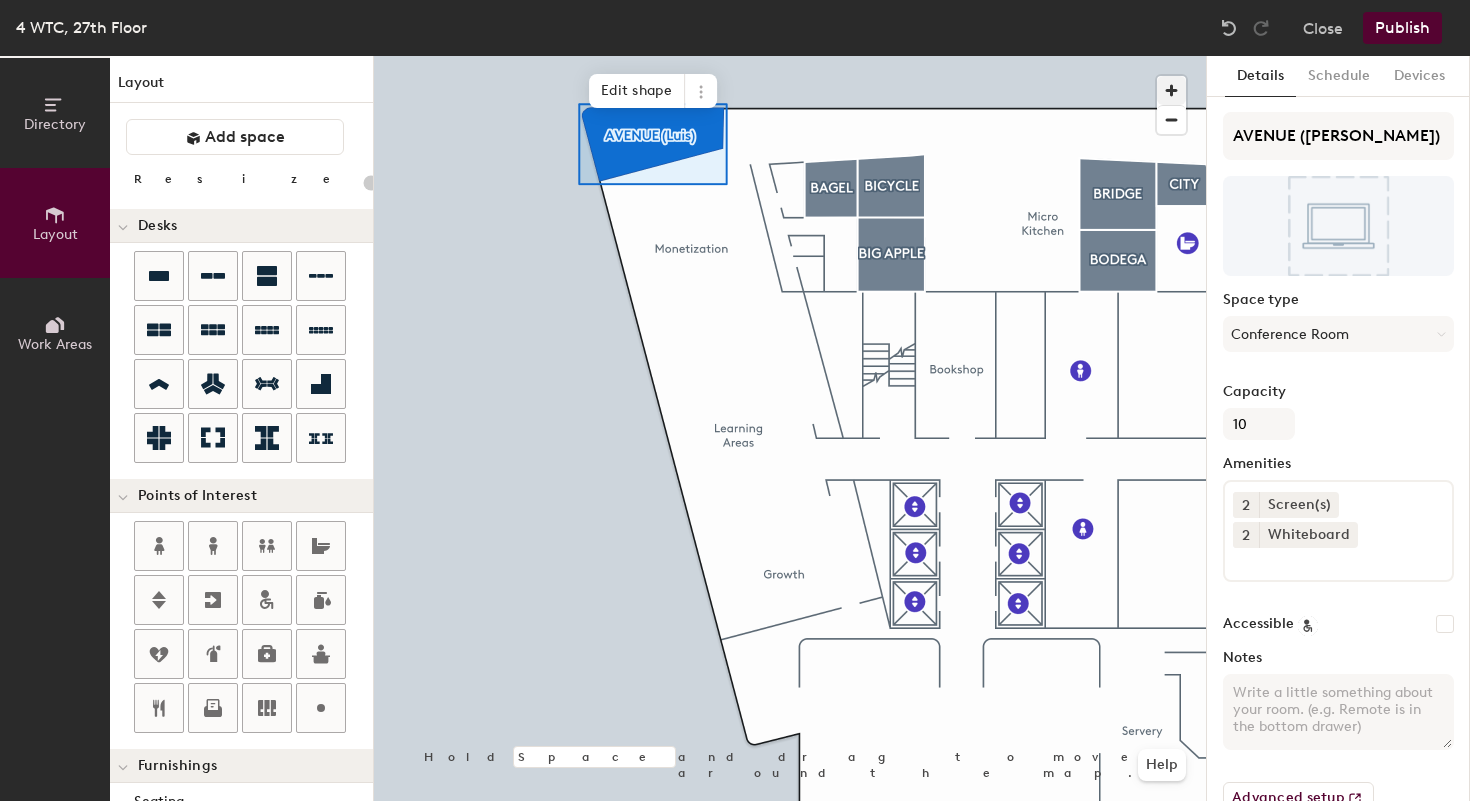 type on "20" 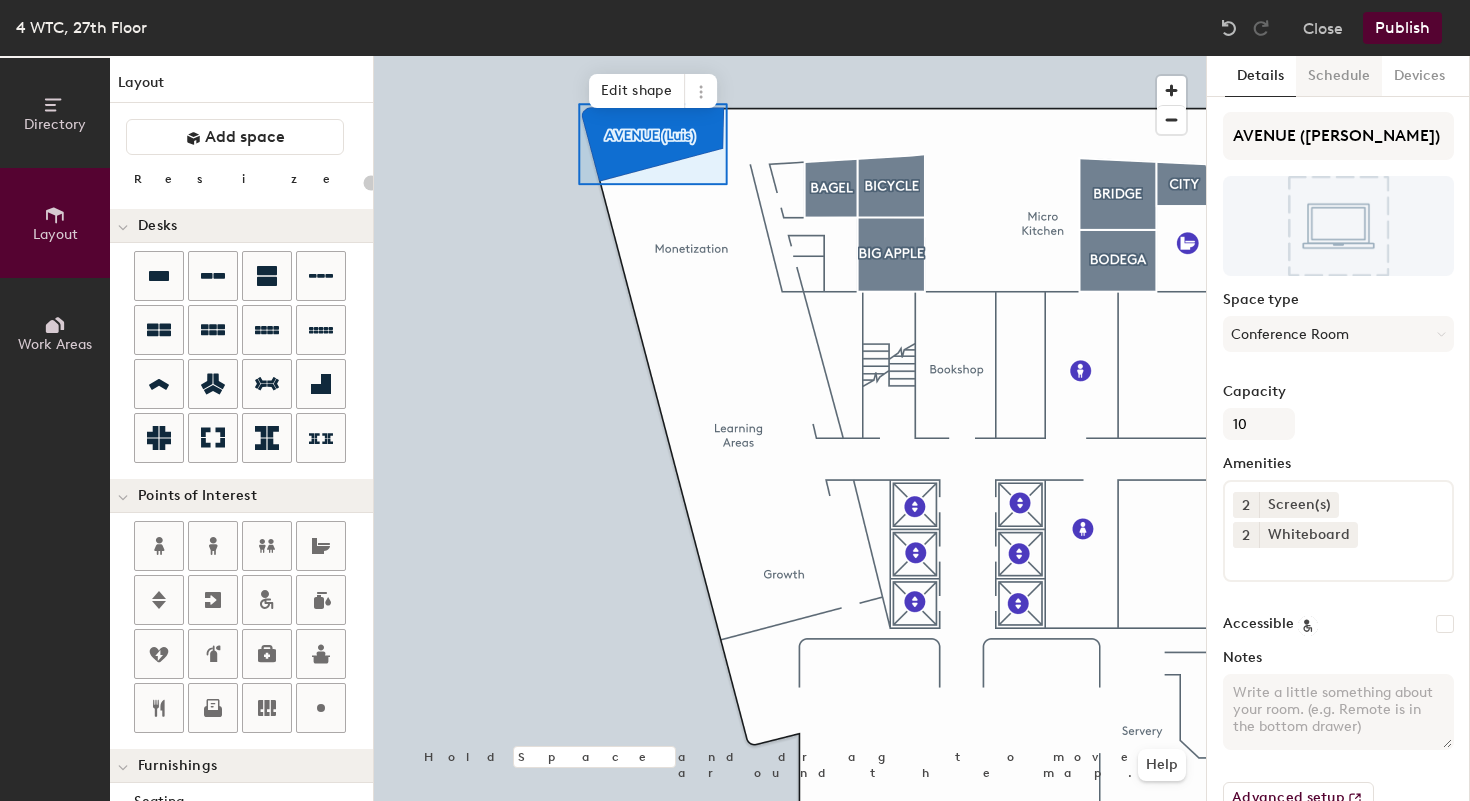 click on "Schedule" 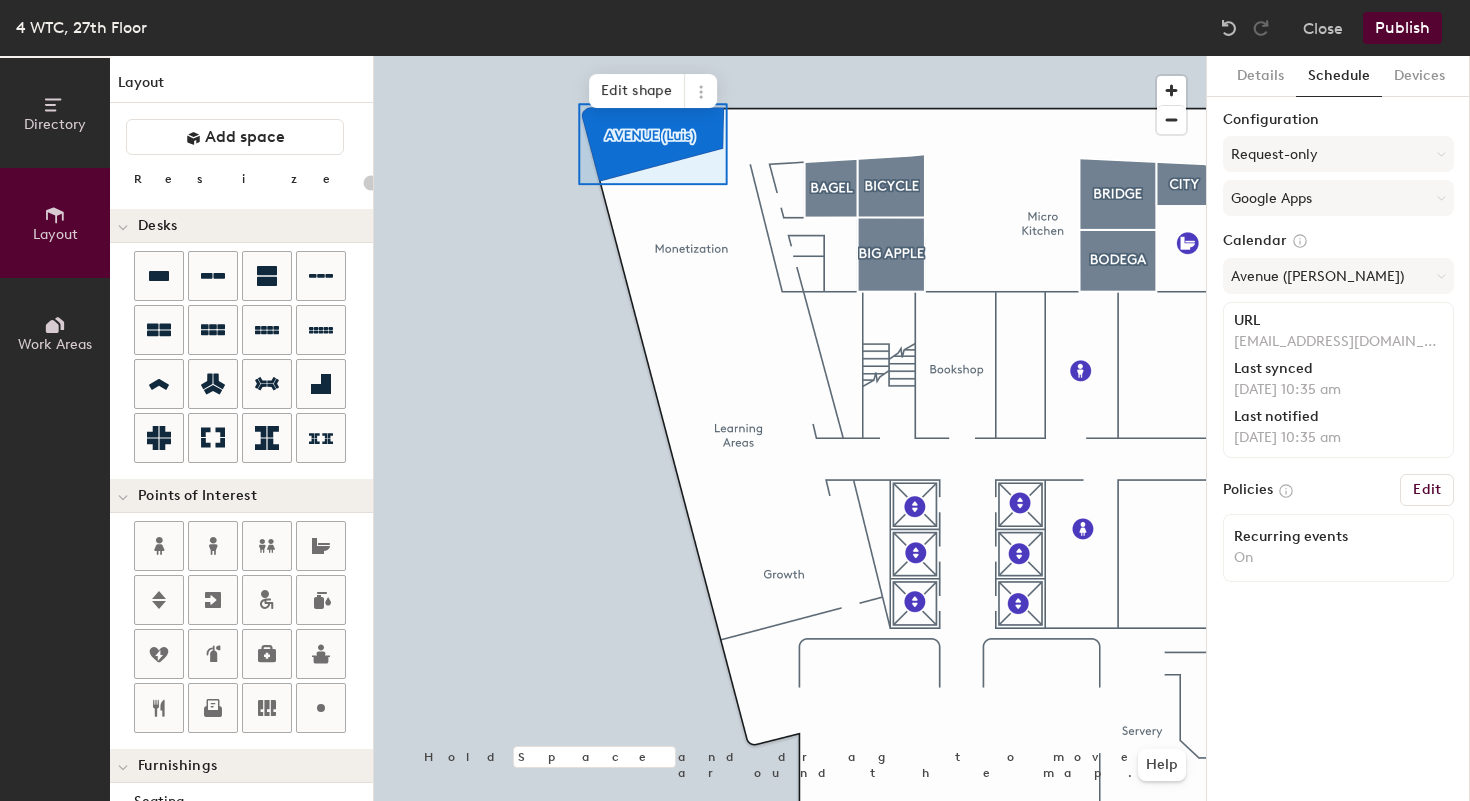 scroll, scrollTop: 0, scrollLeft: 0, axis: both 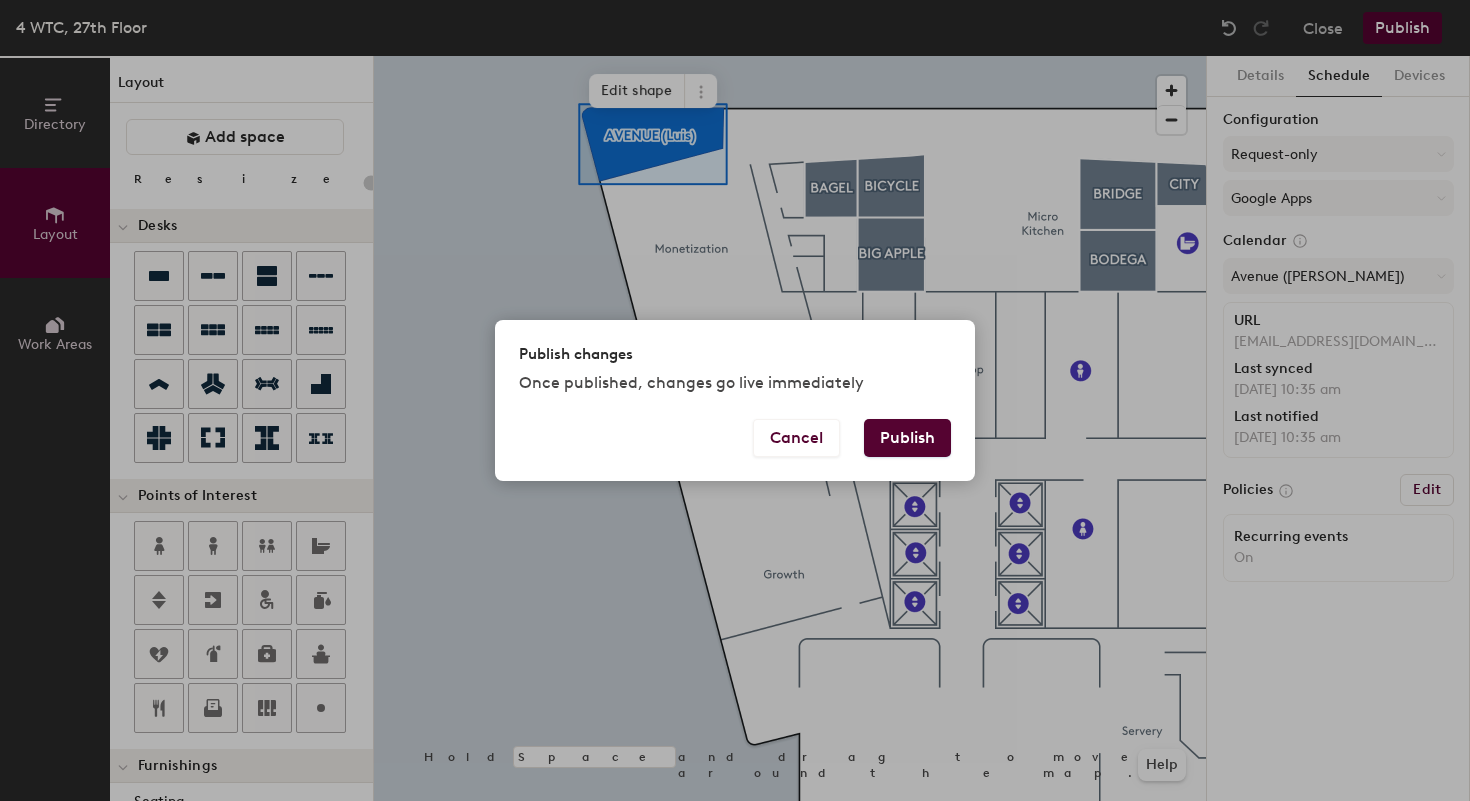 click on "Publish" at bounding box center [907, 438] 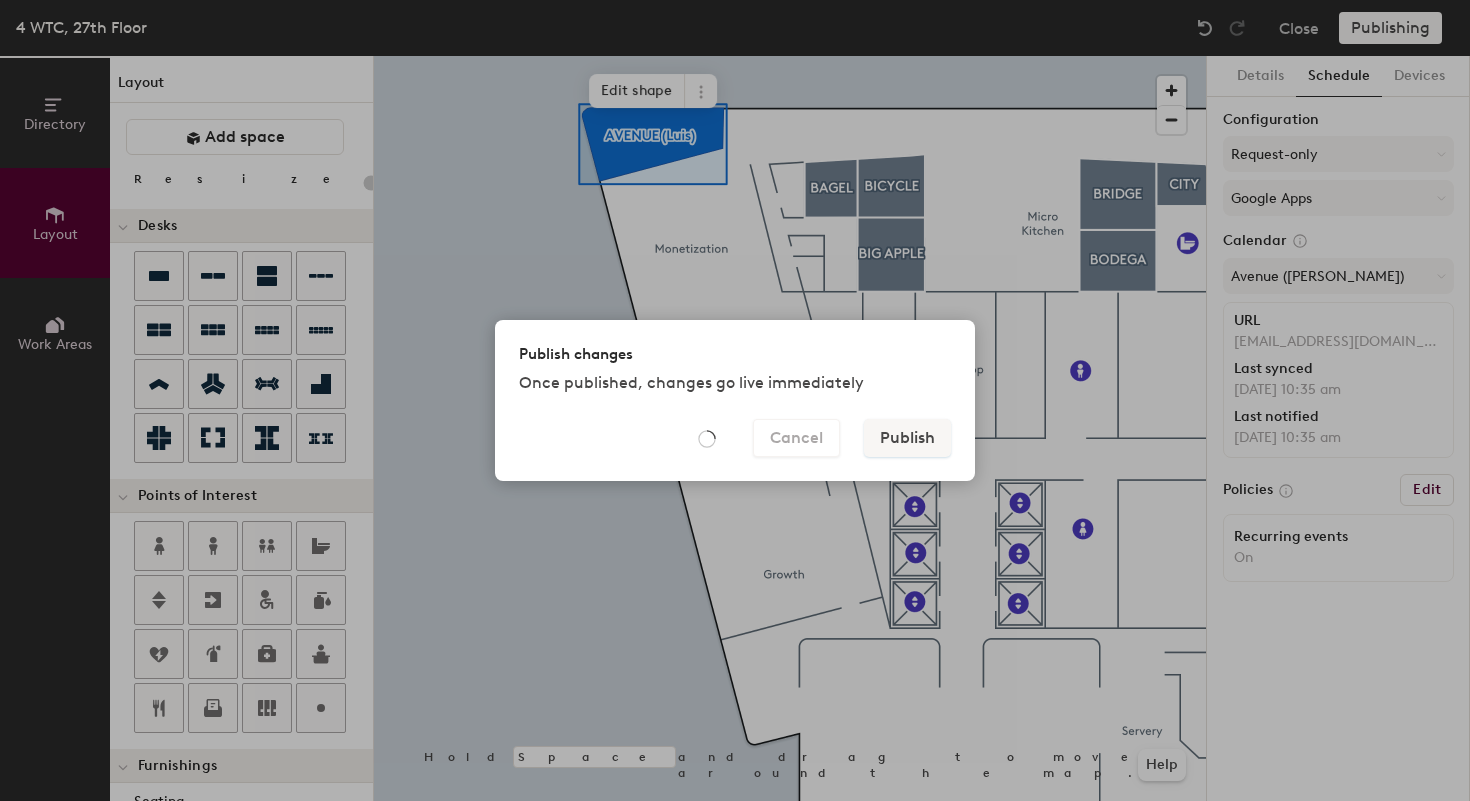 type on "20" 